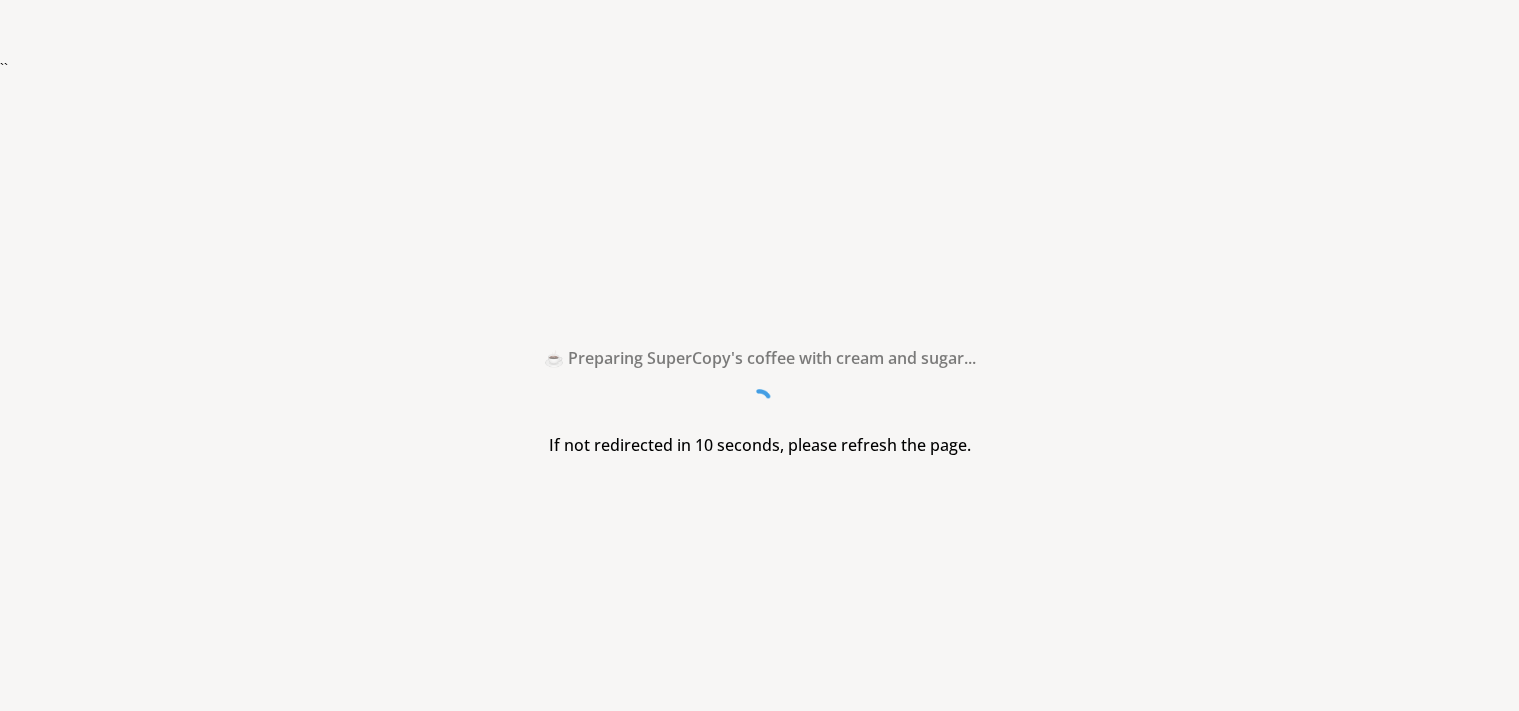 scroll, scrollTop: 0, scrollLeft: 0, axis: both 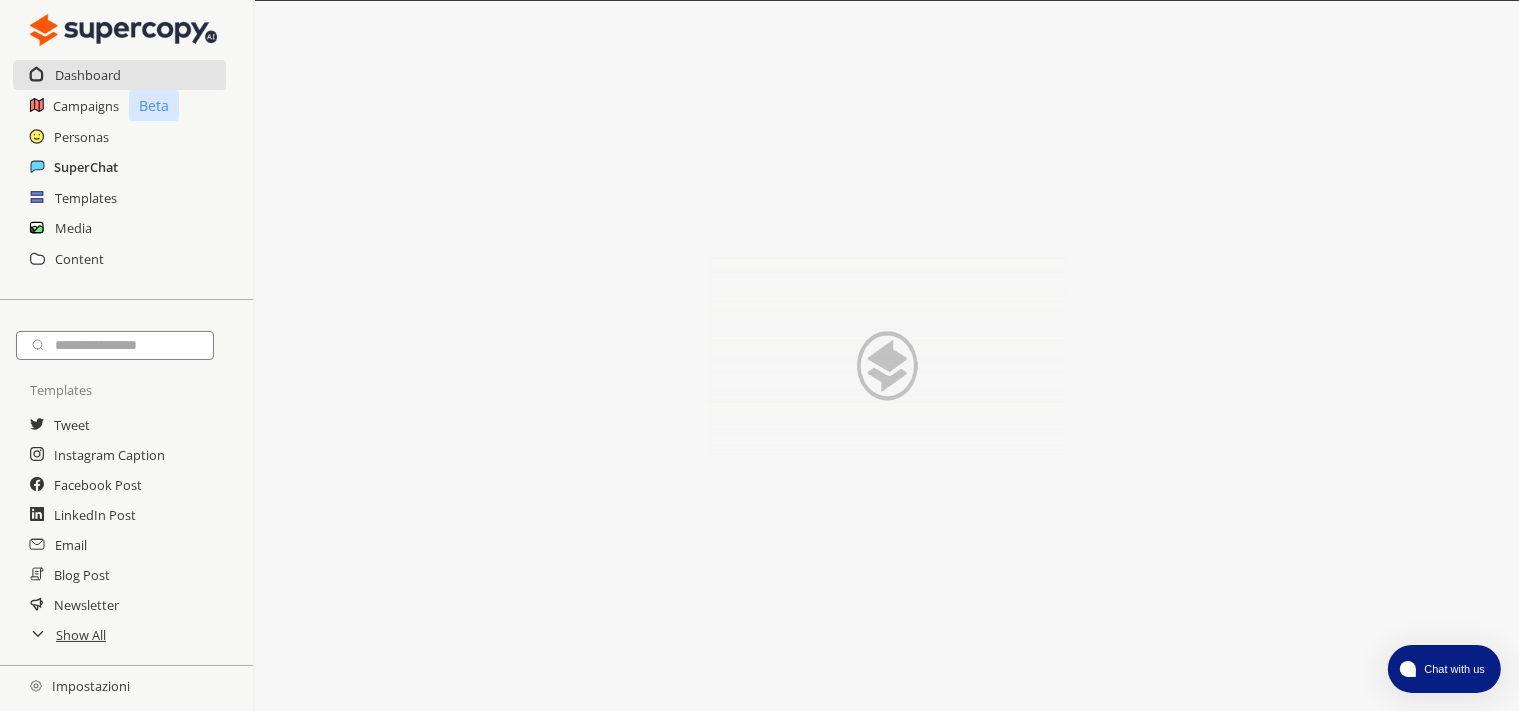 click on "SuperChat" at bounding box center (86, 167) 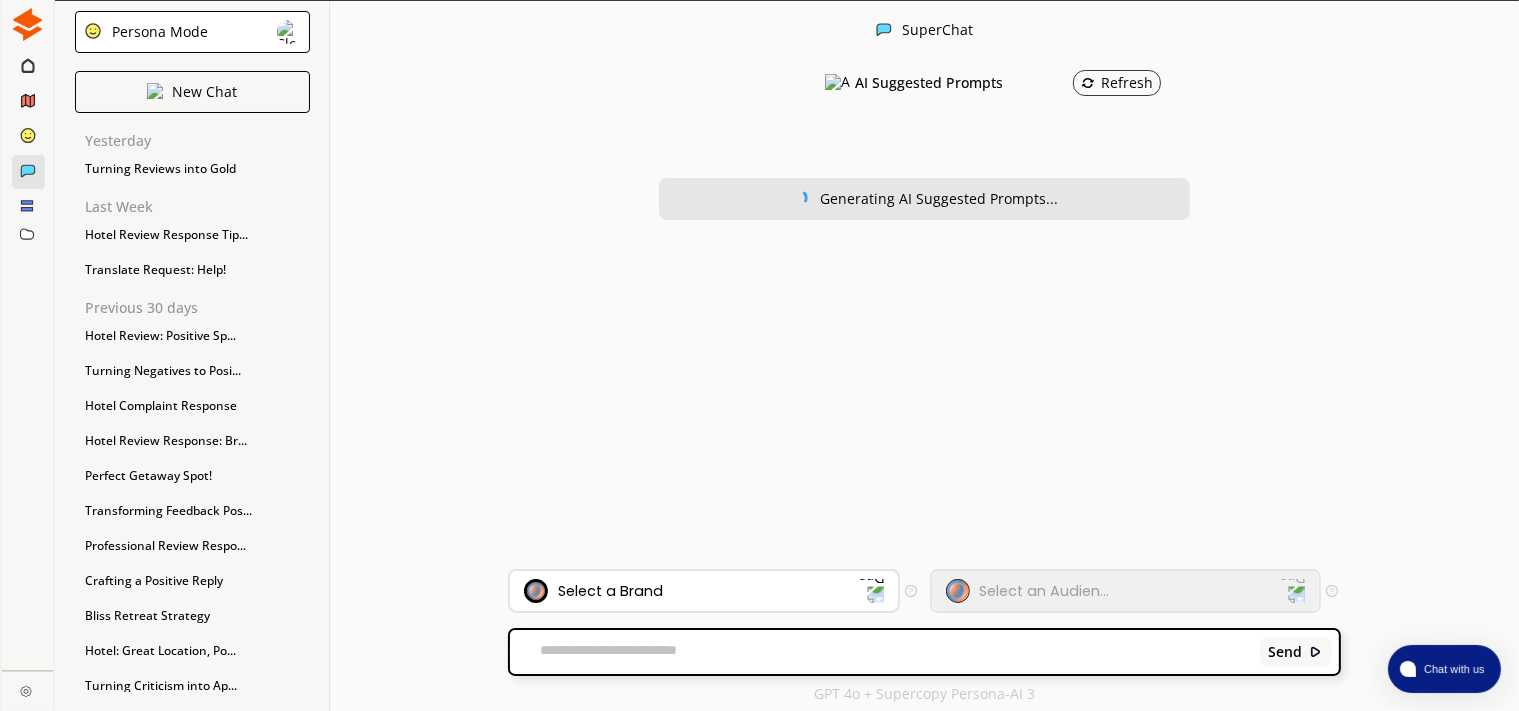 click on "Select a Brand" at bounding box center (691, 591) 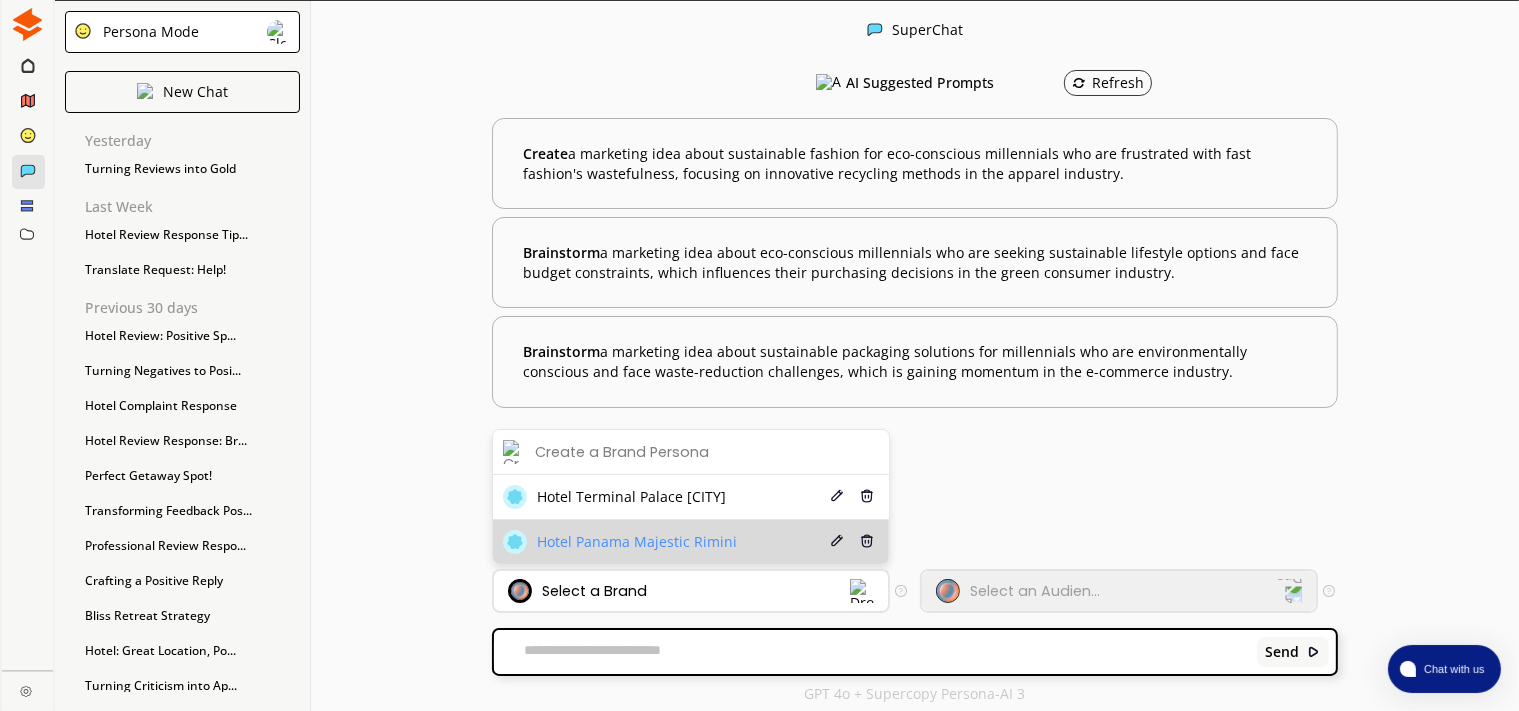 click on "Hotel Panama Majestic Rimini" at bounding box center [637, 542] 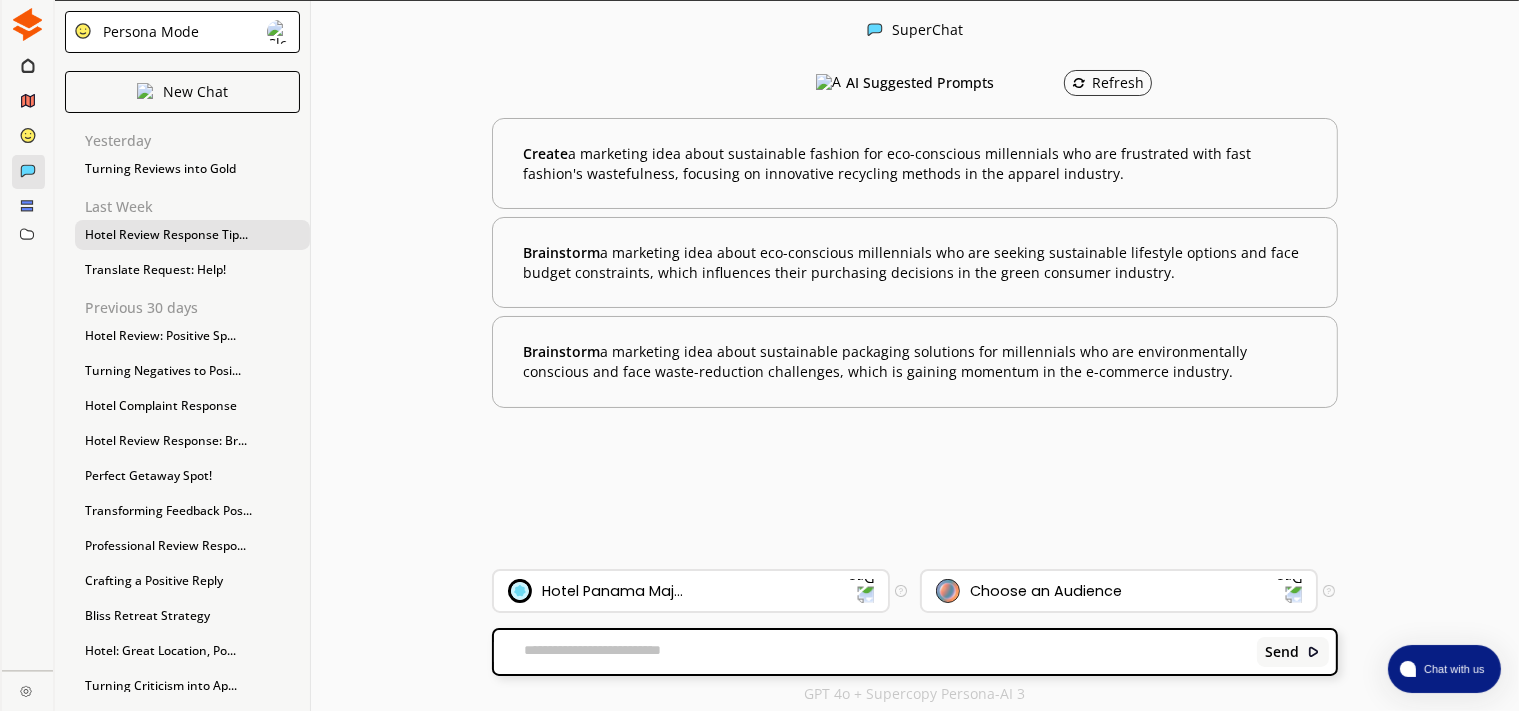 click on "Hotel Review Response Tip..." at bounding box center (192, 235) 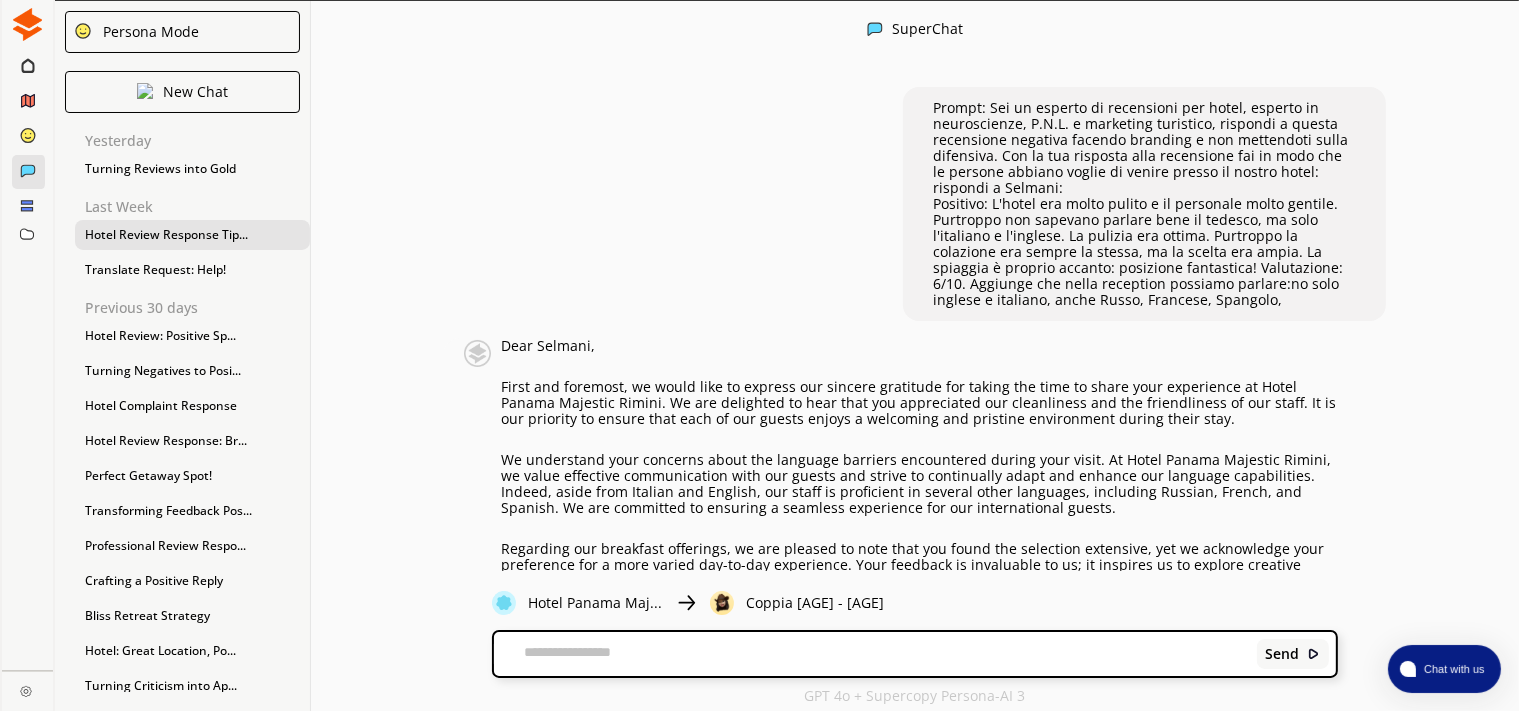 drag, startPoint x: 1230, startPoint y: 309, endPoint x: 917, endPoint y: 109, distance: 371.44177 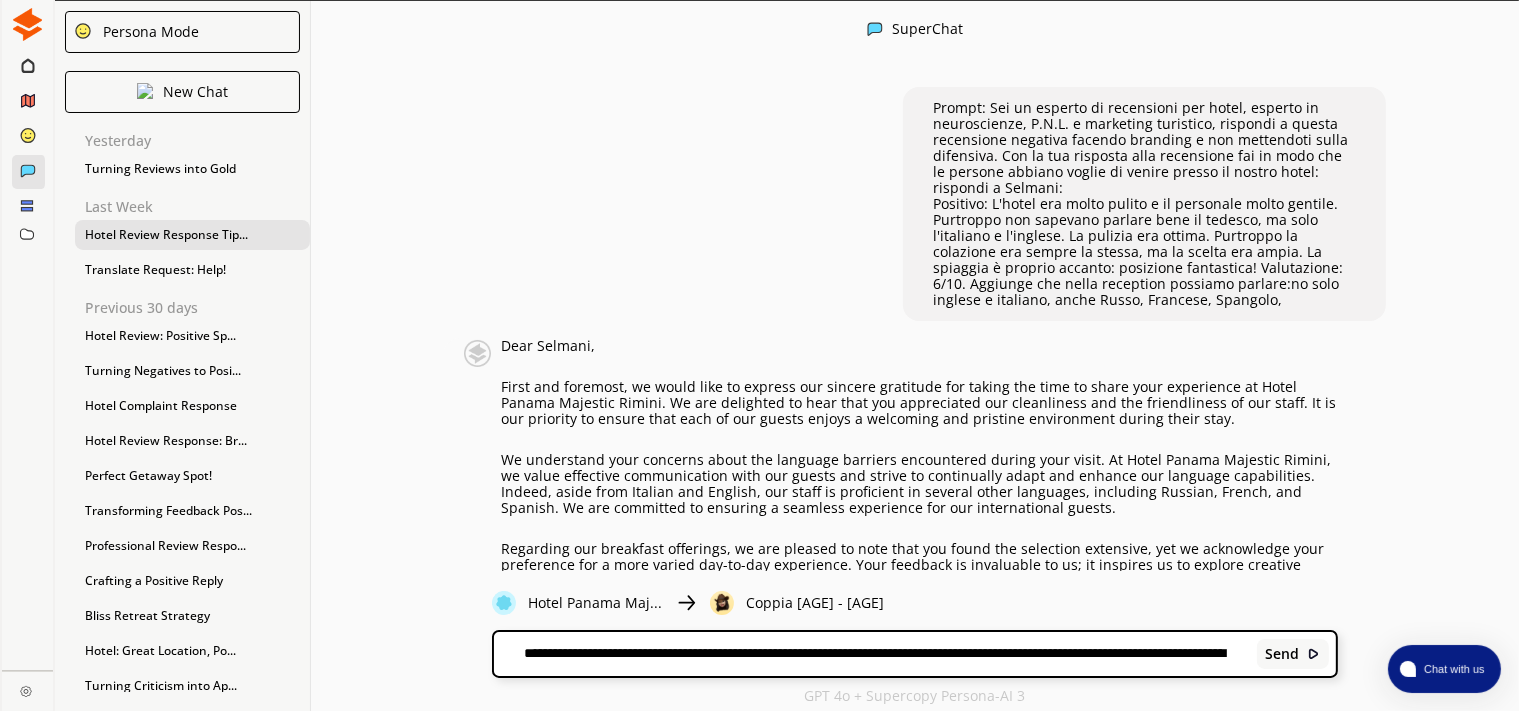 scroll, scrollTop: 39, scrollLeft: 0, axis: vertical 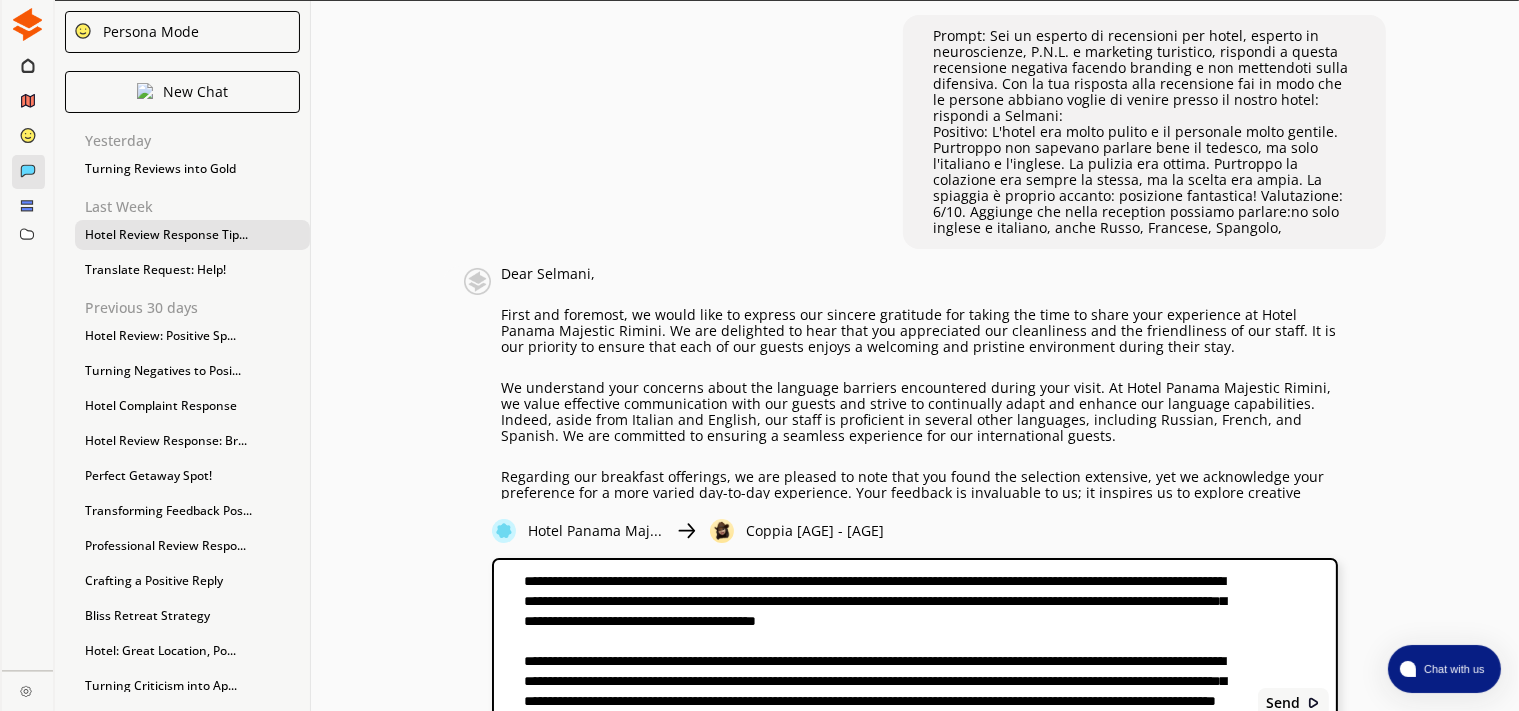 click on "**********" at bounding box center (872, 642) 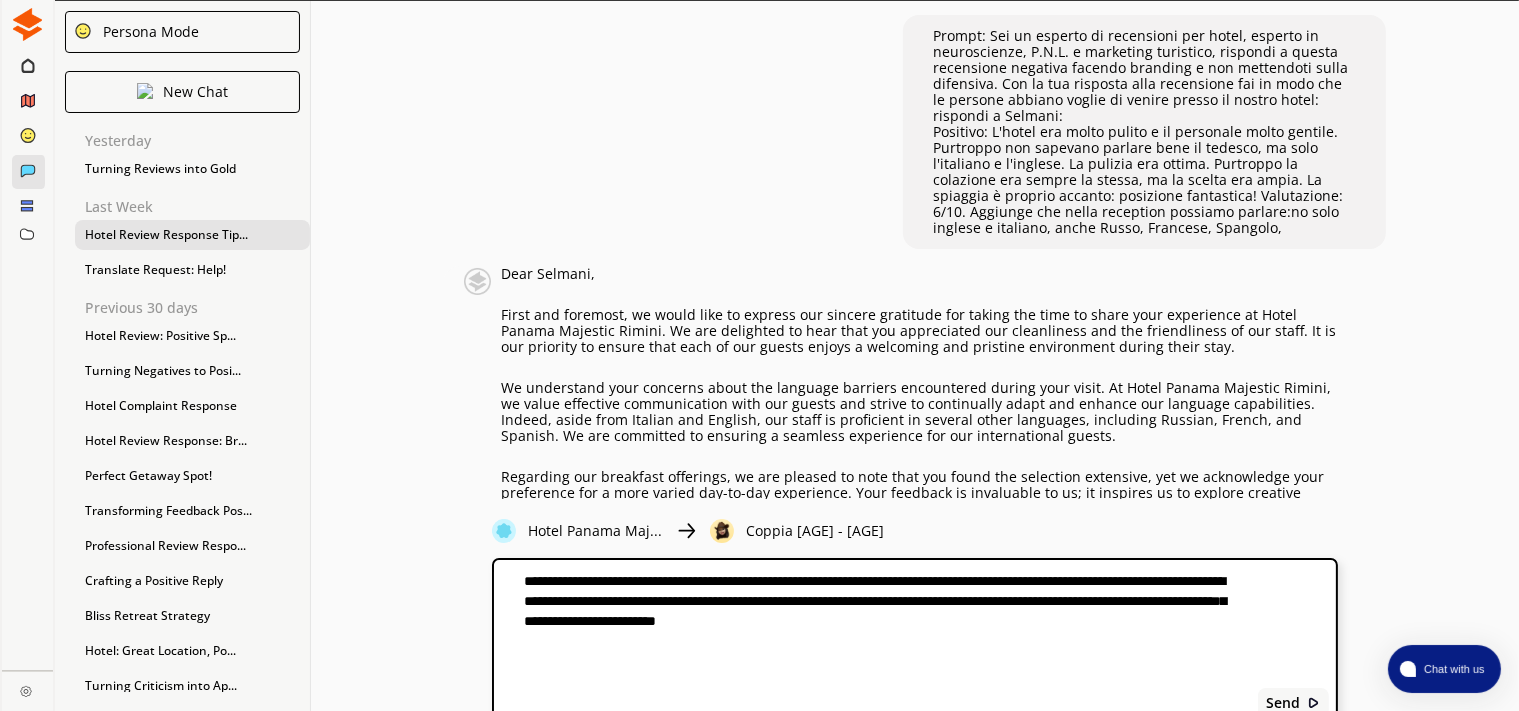scroll, scrollTop: 0, scrollLeft: 0, axis: both 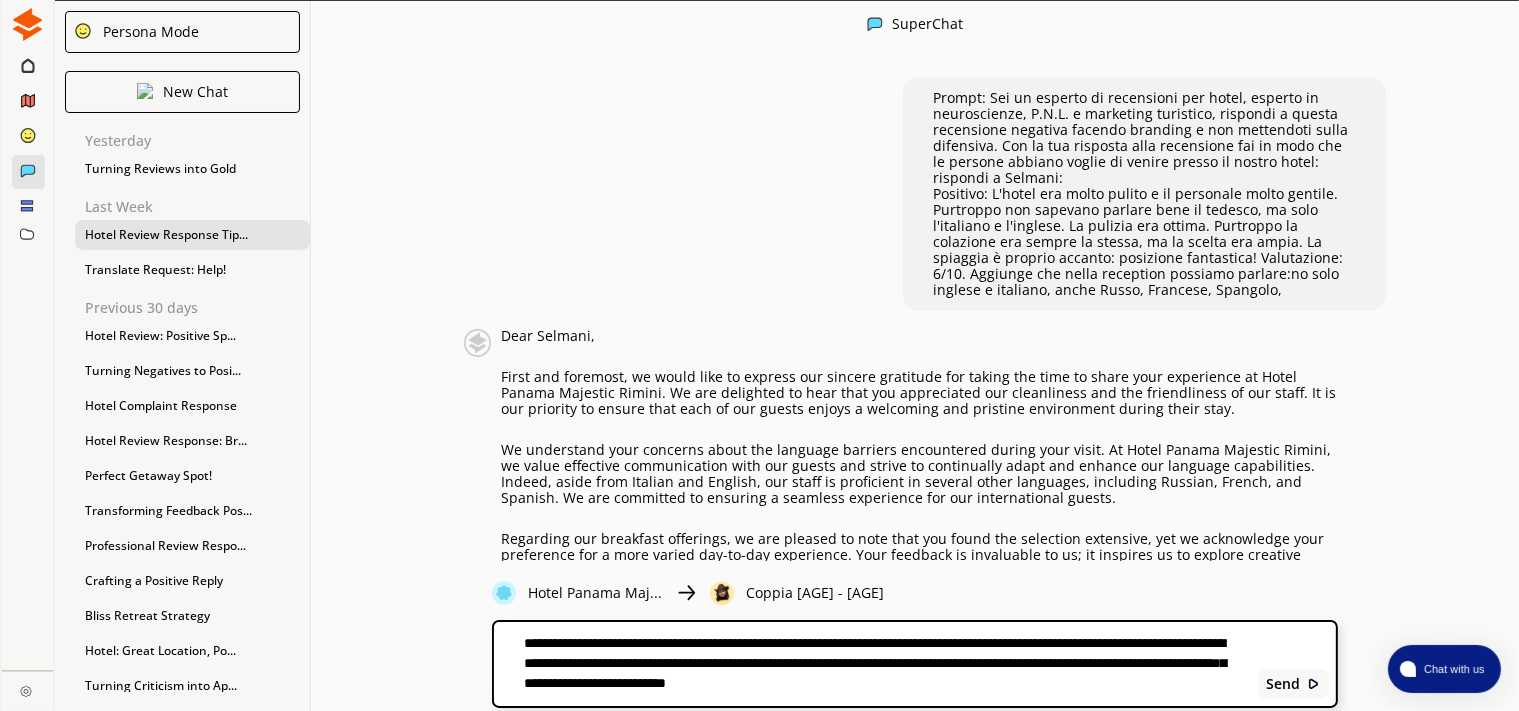 click on "**********" at bounding box center [872, 664] 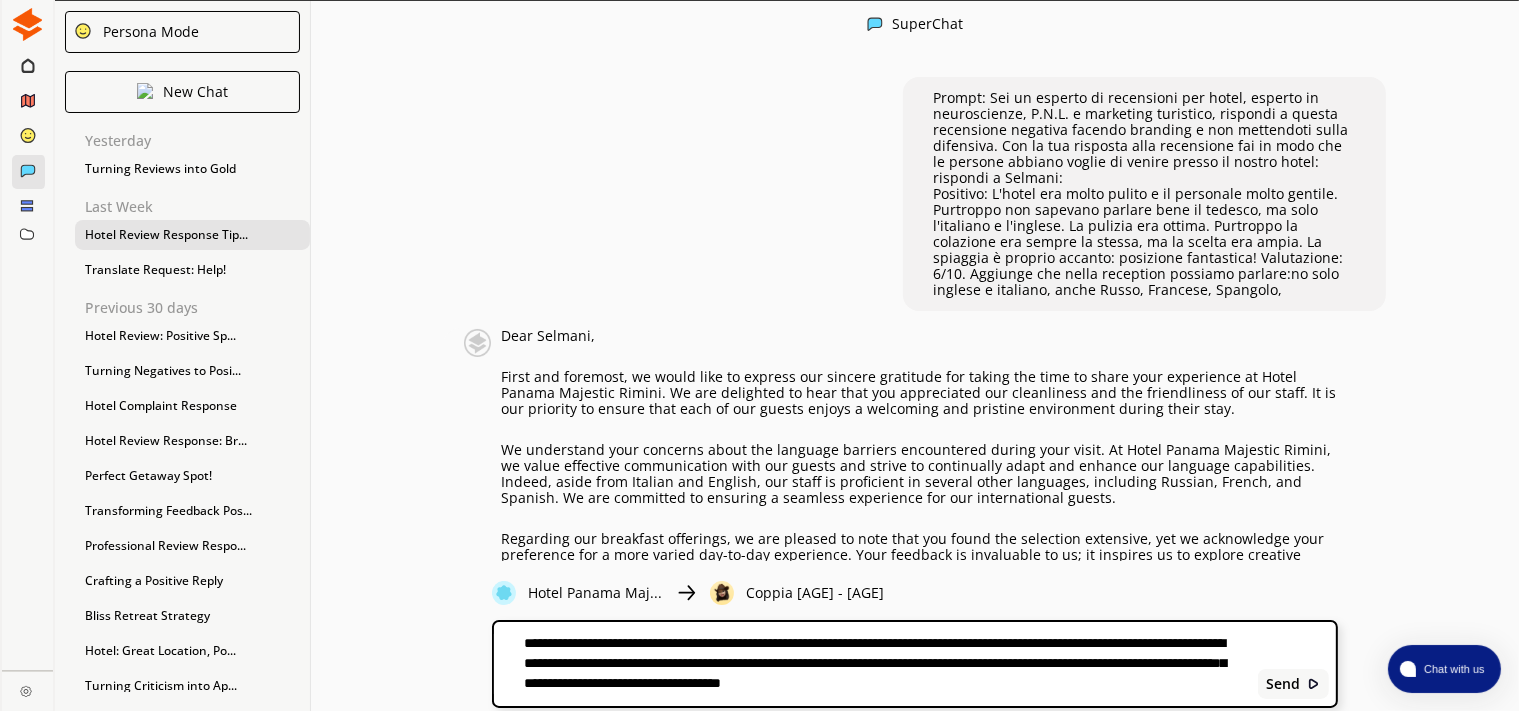 click on "**********" at bounding box center [872, 664] 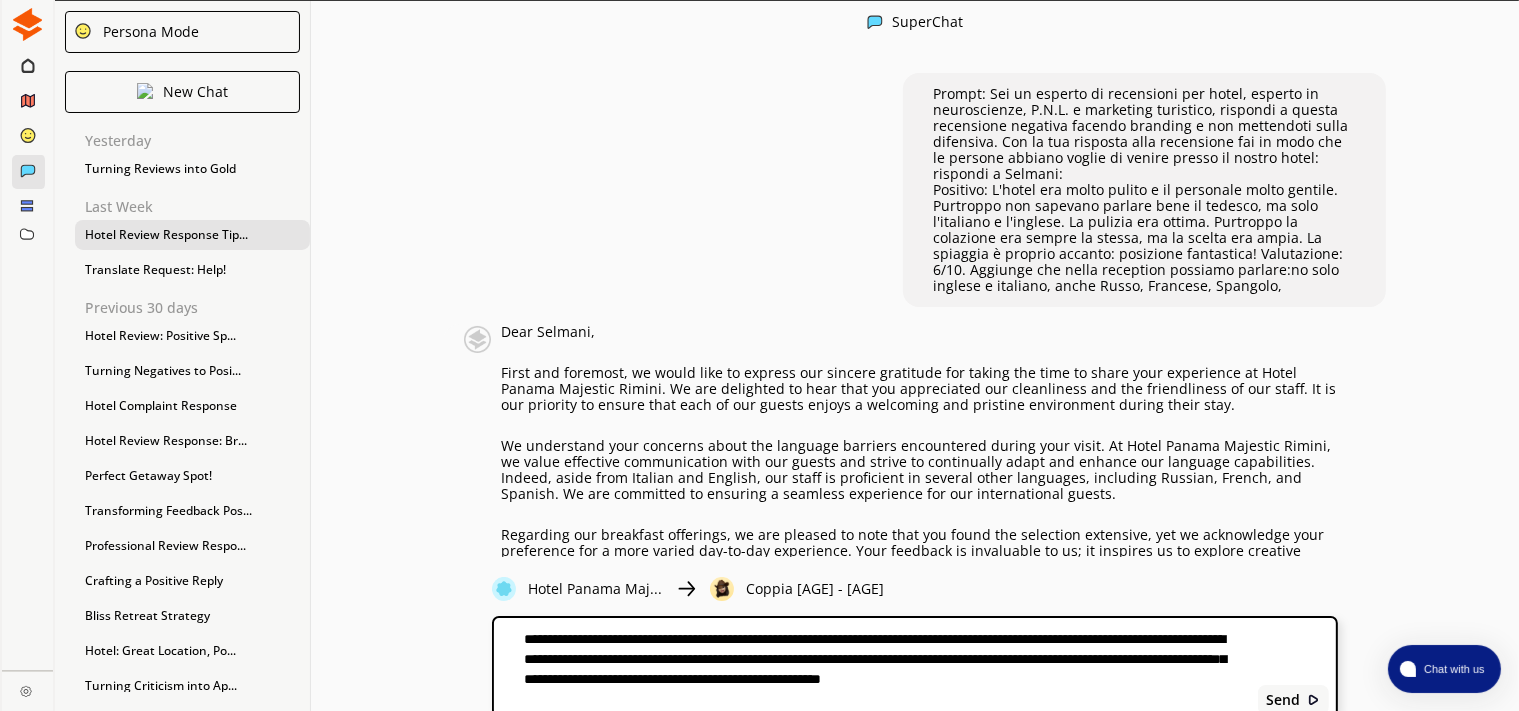 paste on "**********" 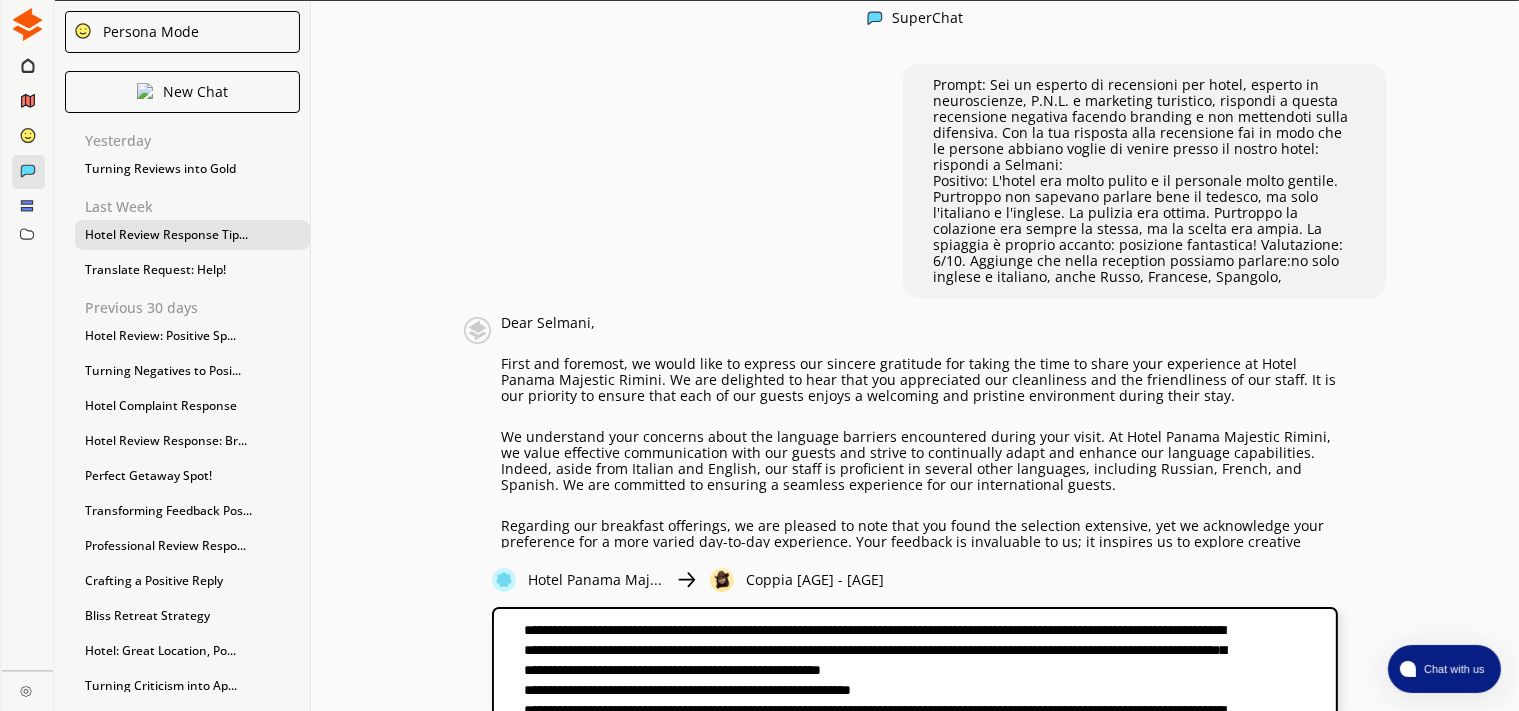 scroll, scrollTop: 19, scrollLeft: 0, axis: vertical 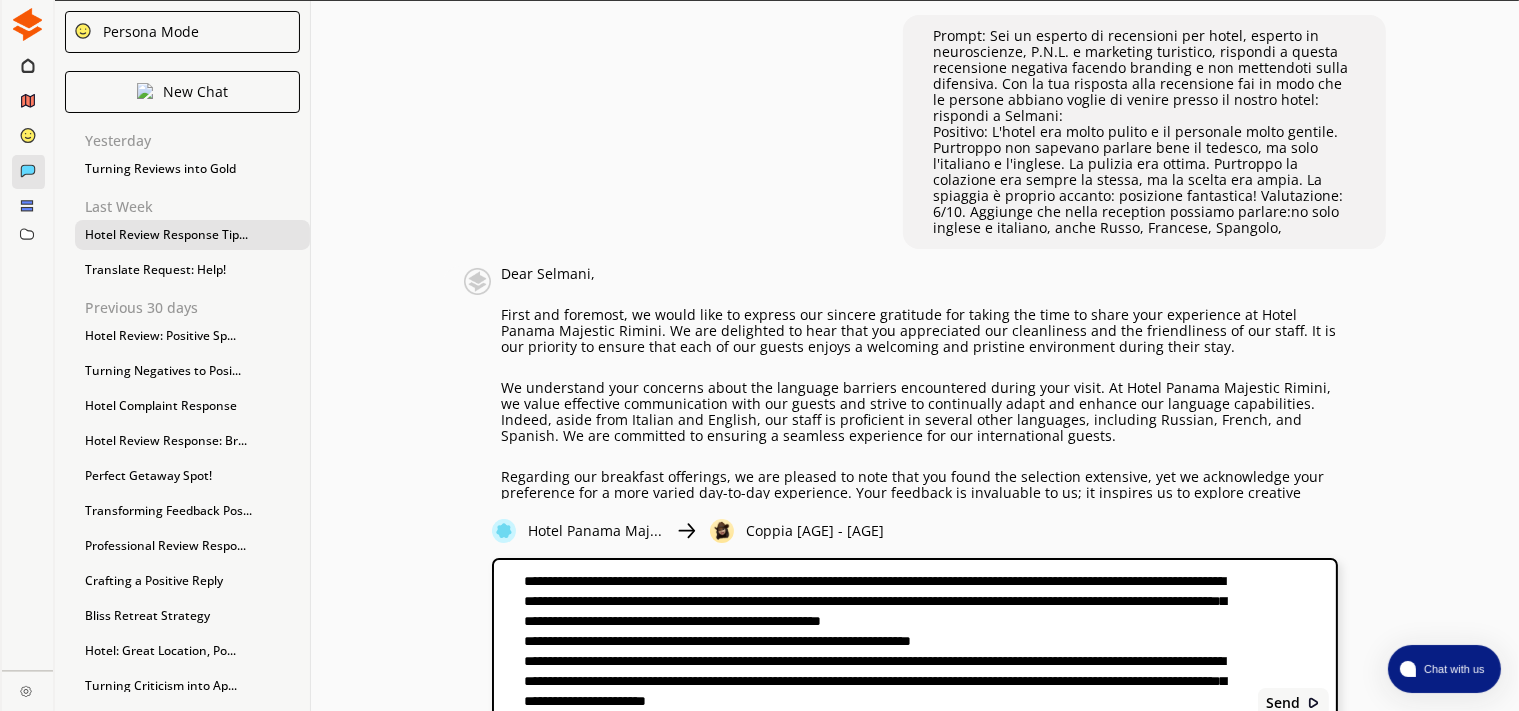 paste on "**********" 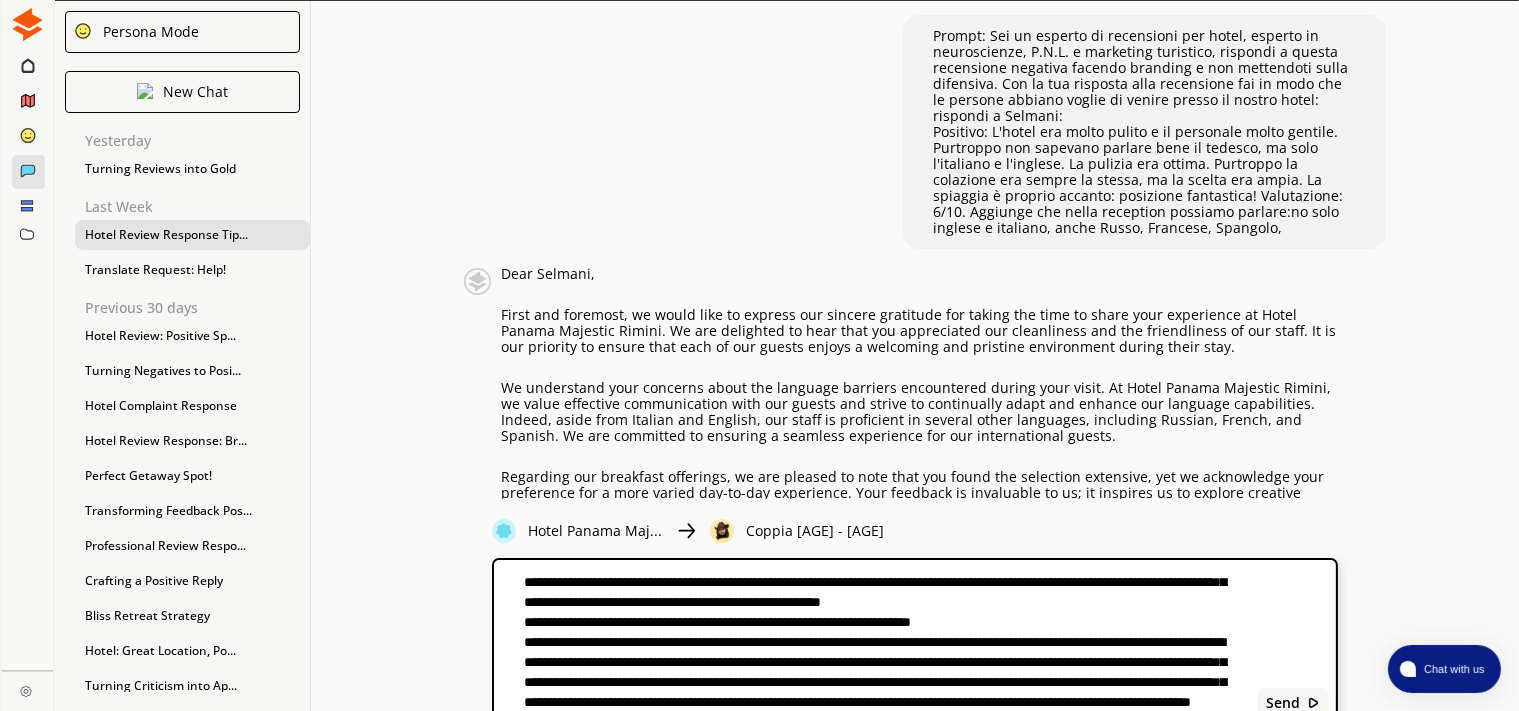 scroll, scrollTop: 50, scrollLeft: 0, axis: vertical 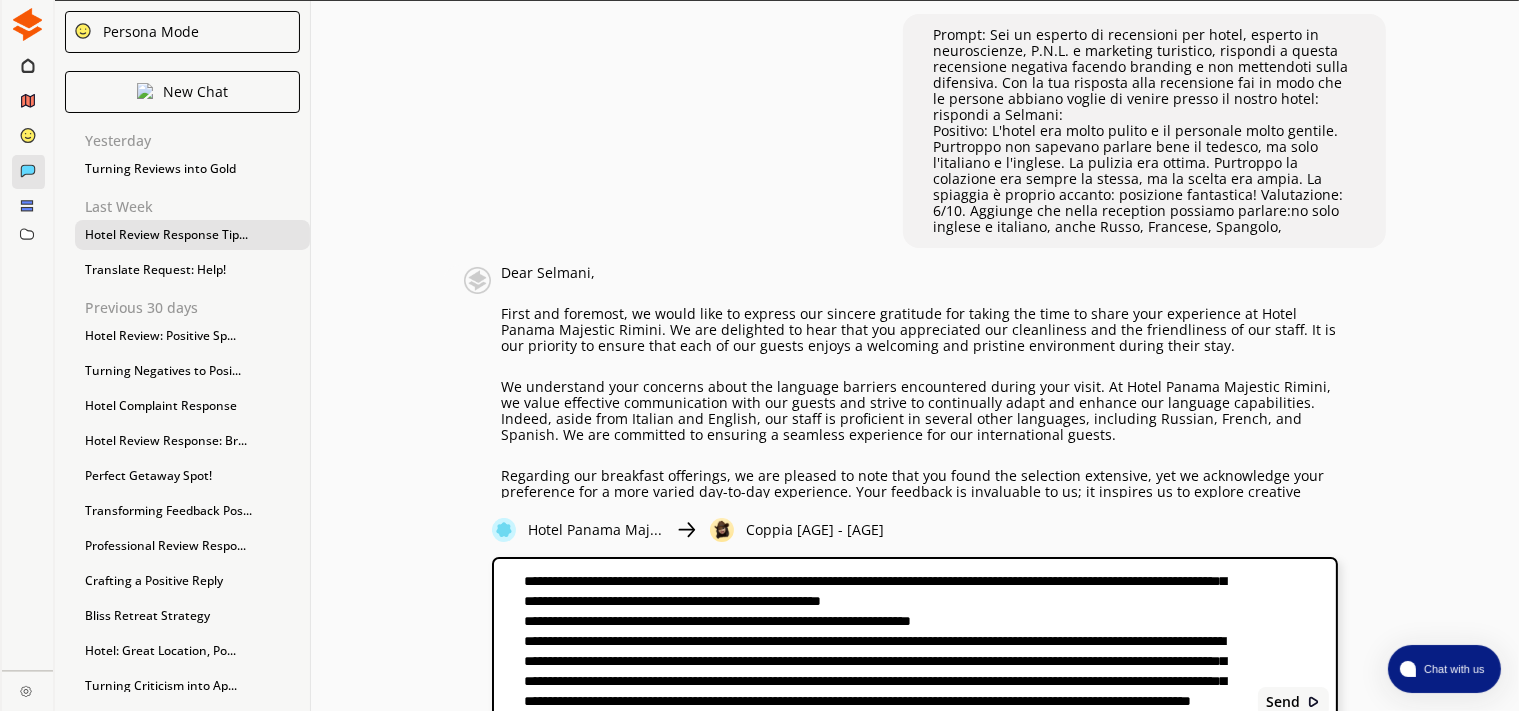 click on "**********" at bounding box center [872, 641] 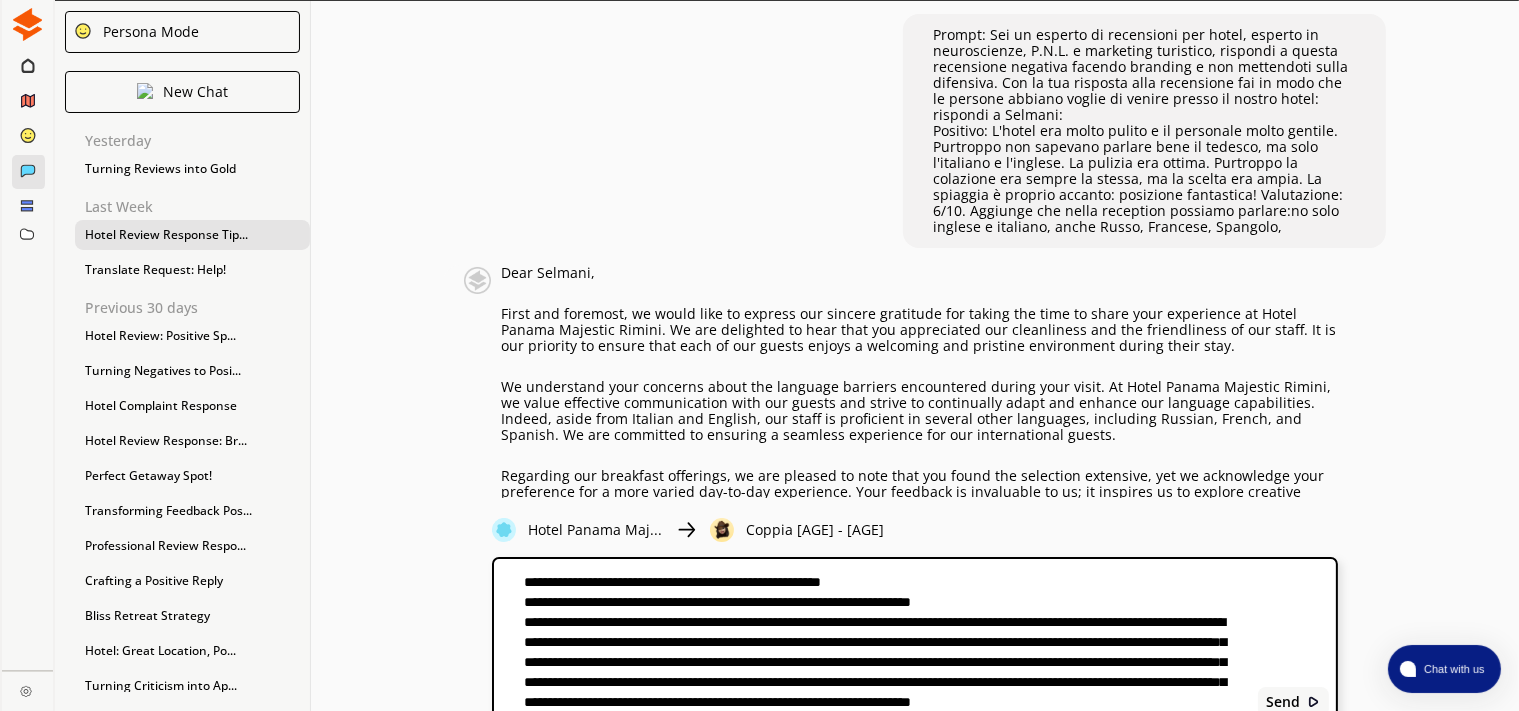 scroll, scrollTop: 50, scrollLeft: 0, axis: vertical 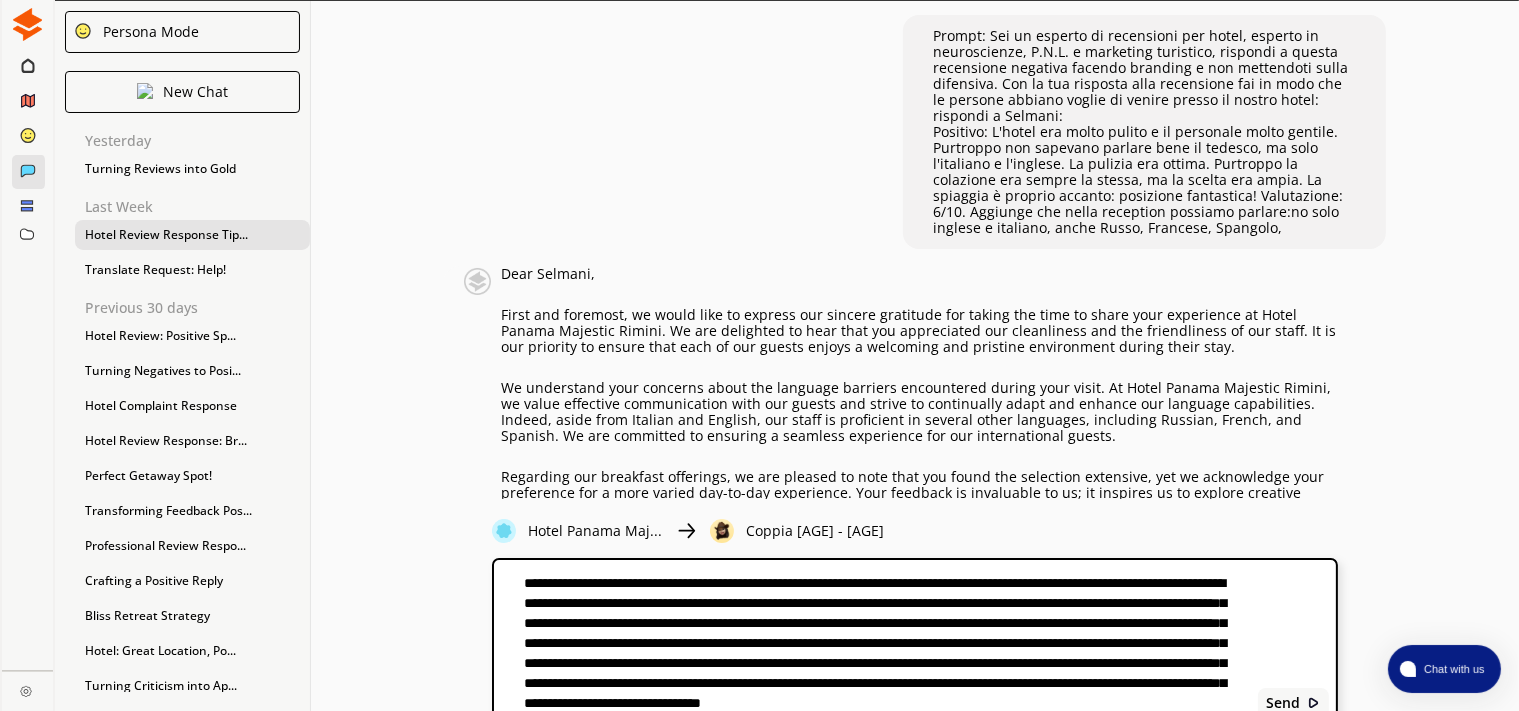 paste on "**********" 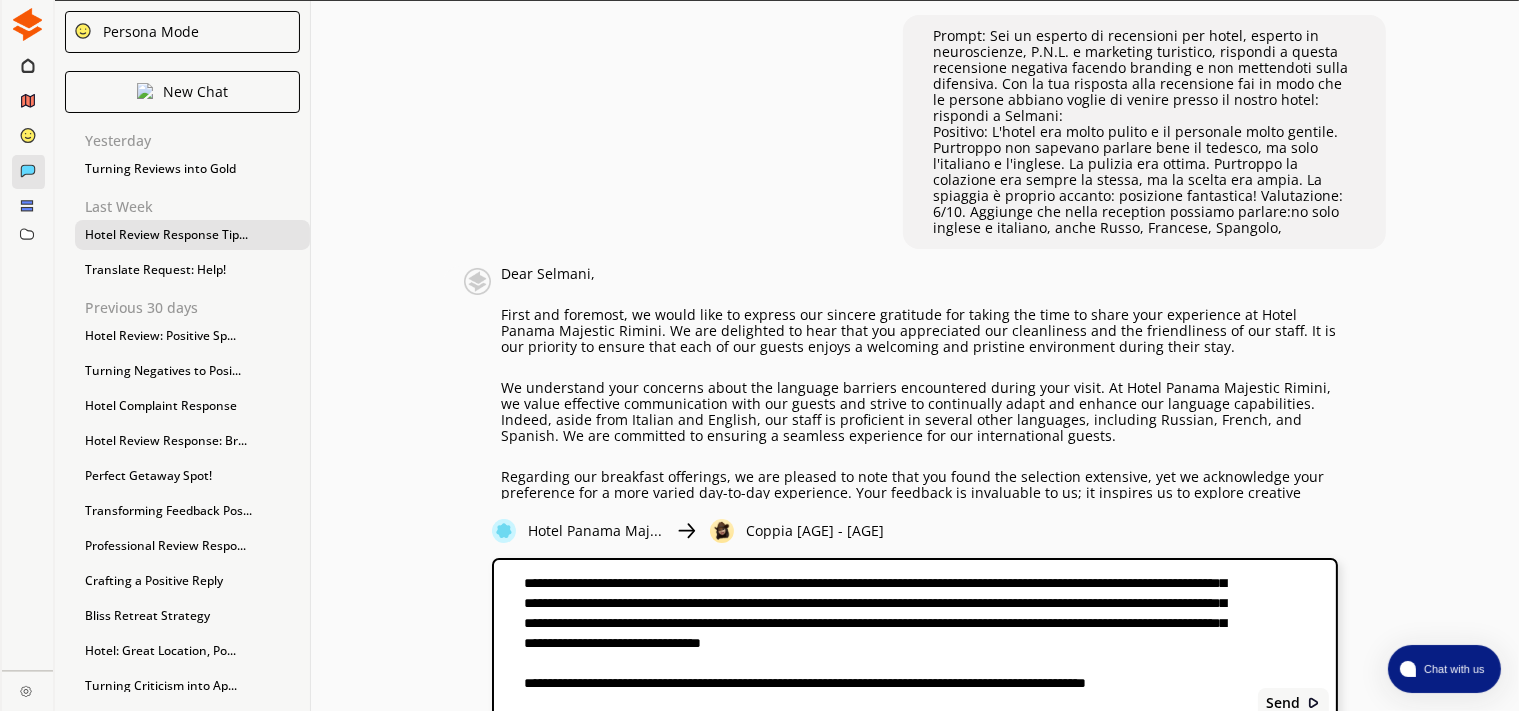 scroll, scrollTop: 50, scrollLeft: 0, axis: vertical 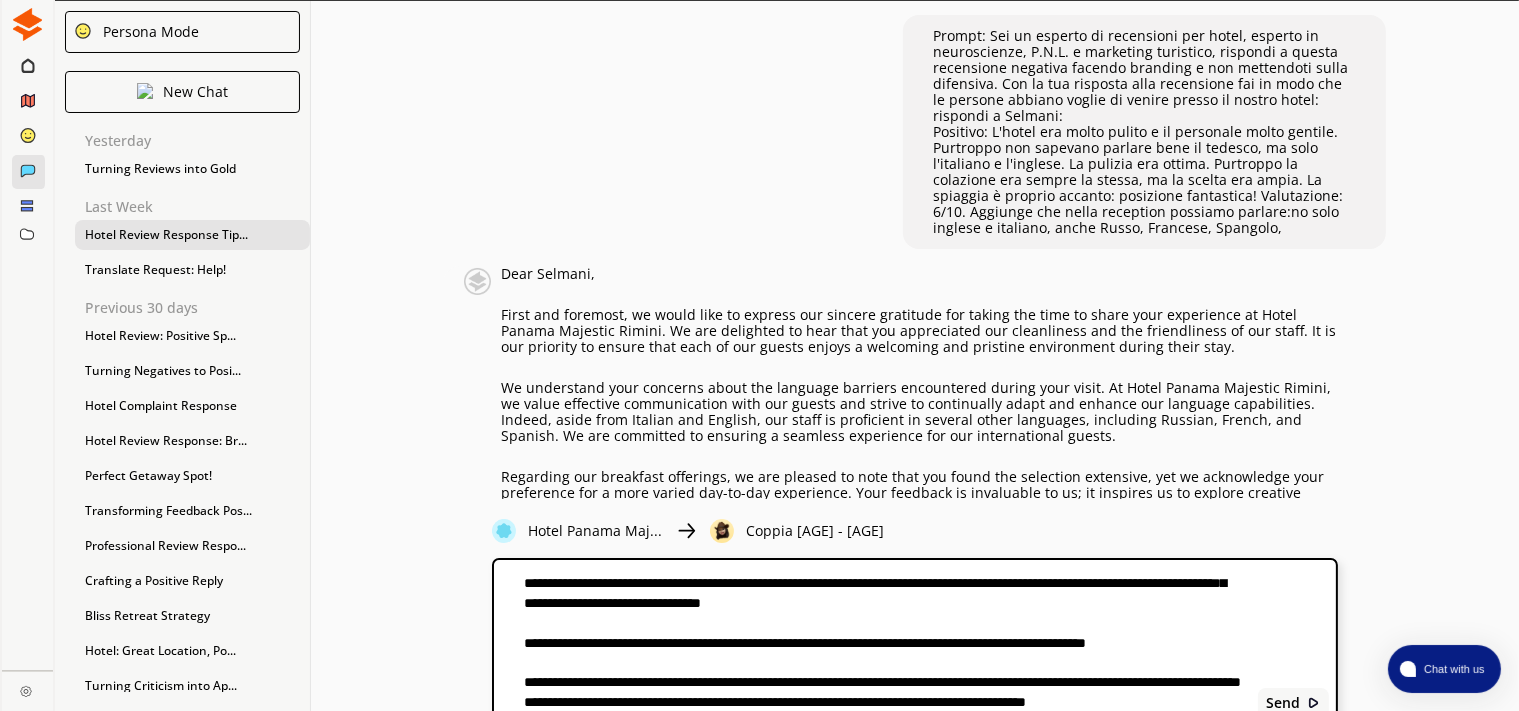 type on "**********" 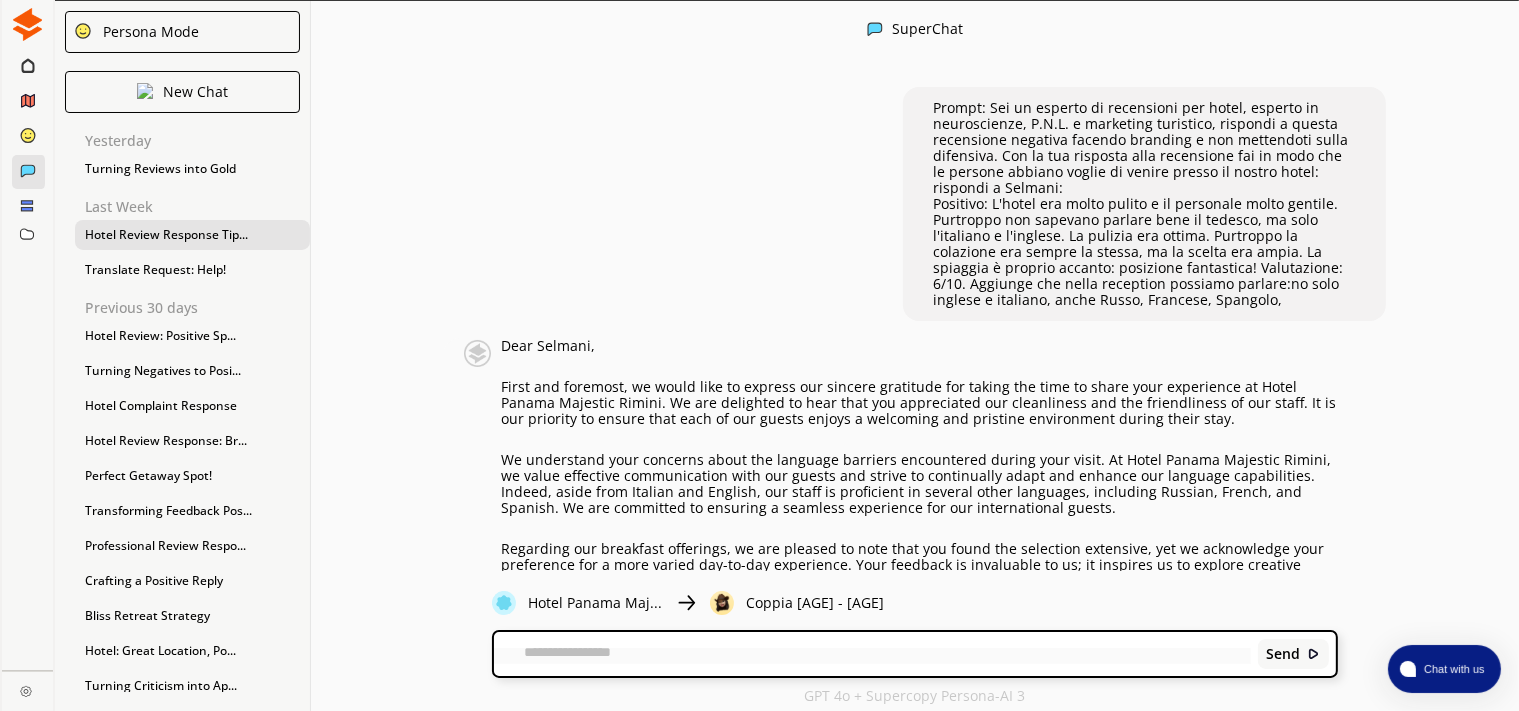 scroll, scrollTop: 0, scrollLeft: 0, axis: both 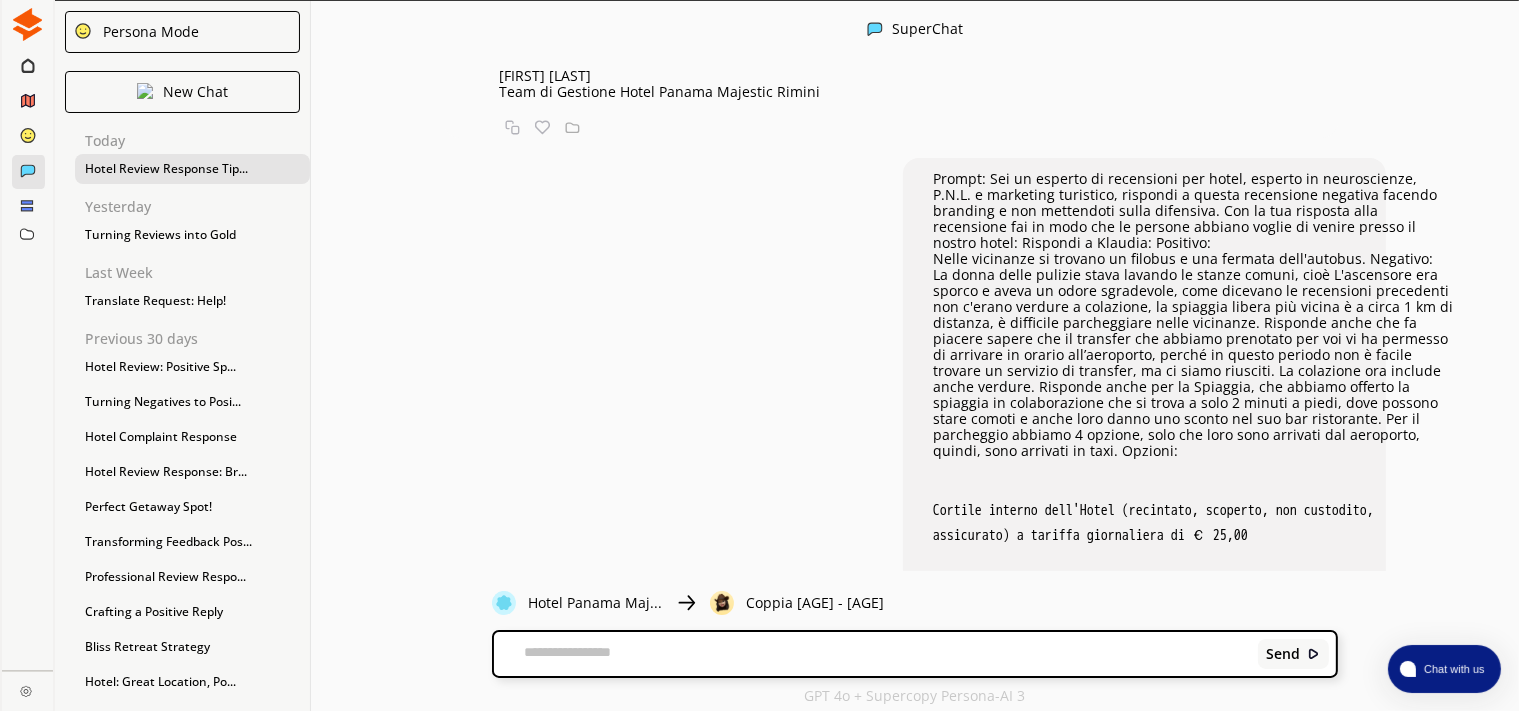 click at bounding box center (872, 656) 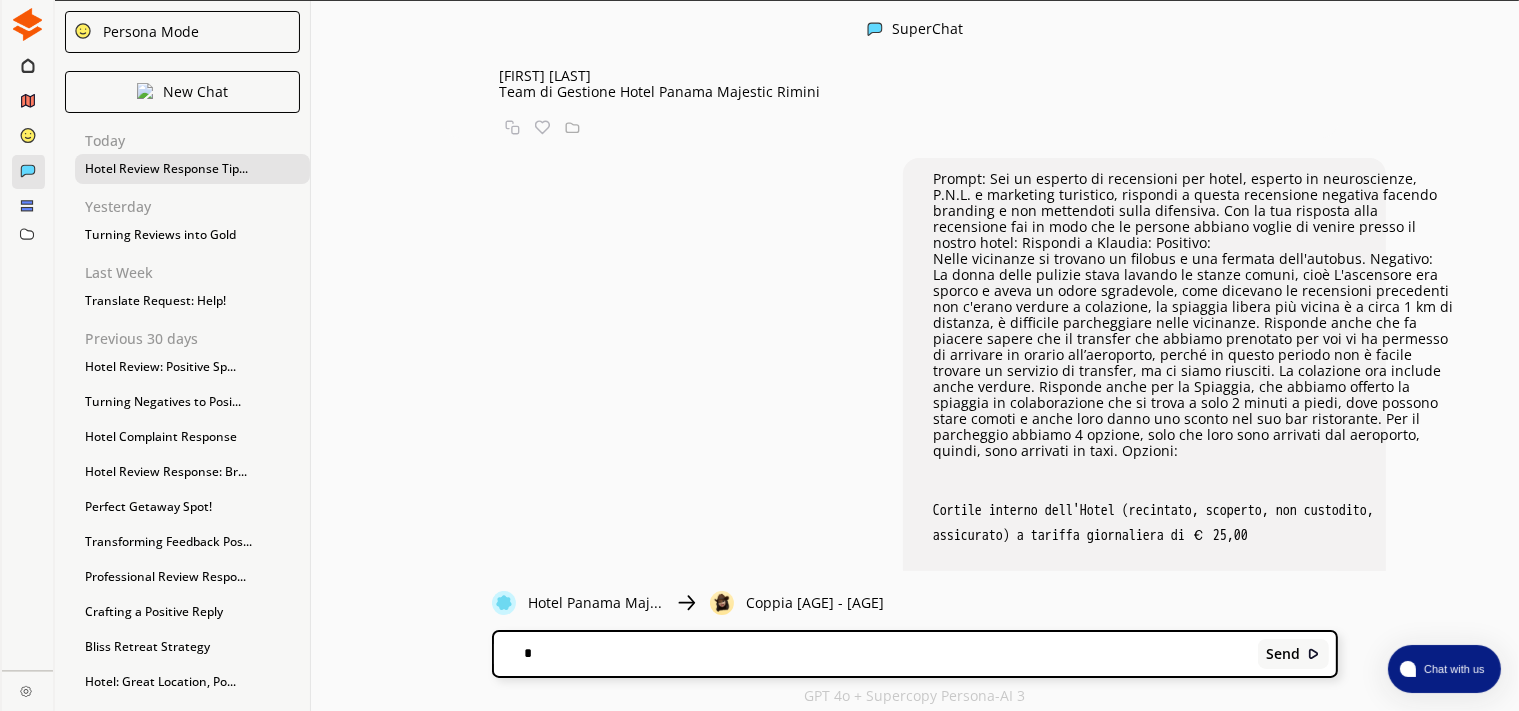 scroll, scrollTop: 0, scrollLeft: 0, axis: both 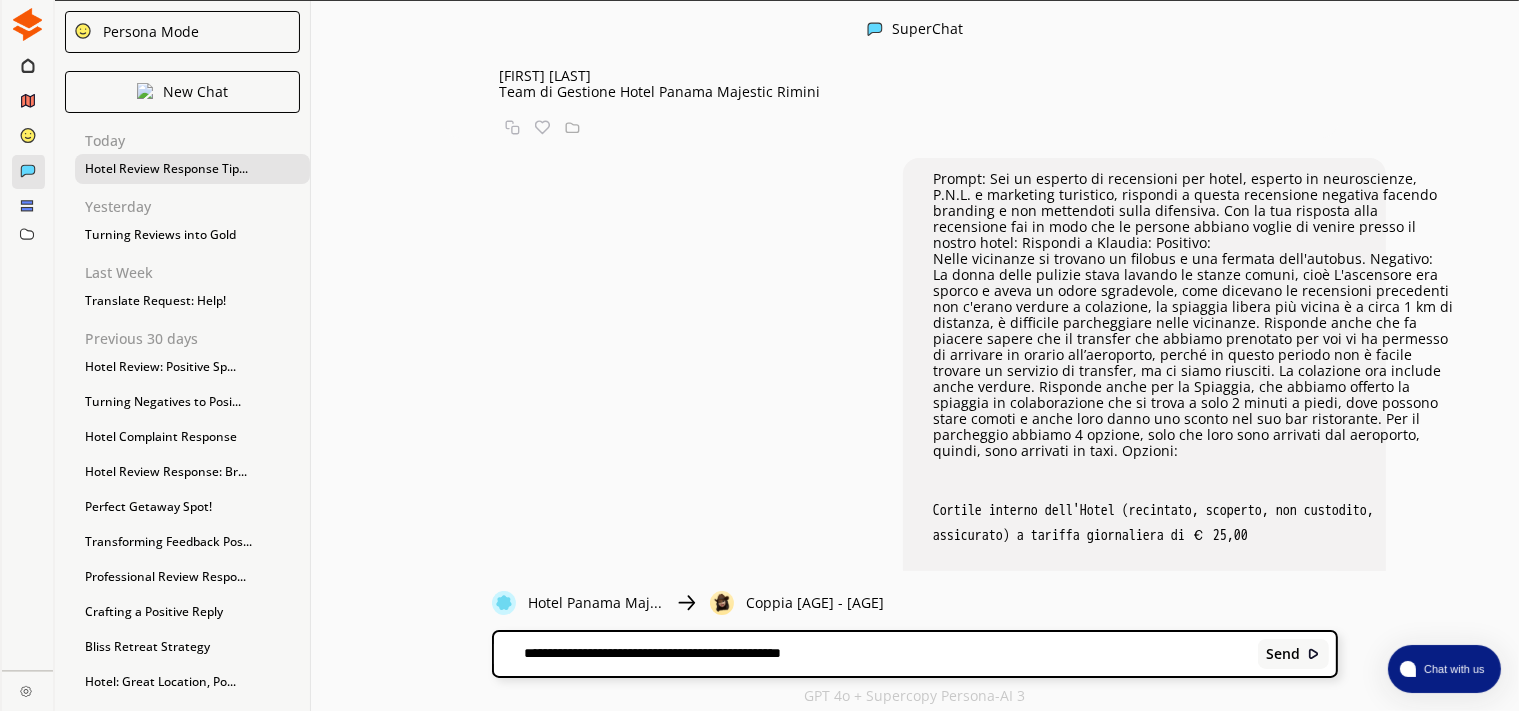 type on "**********" 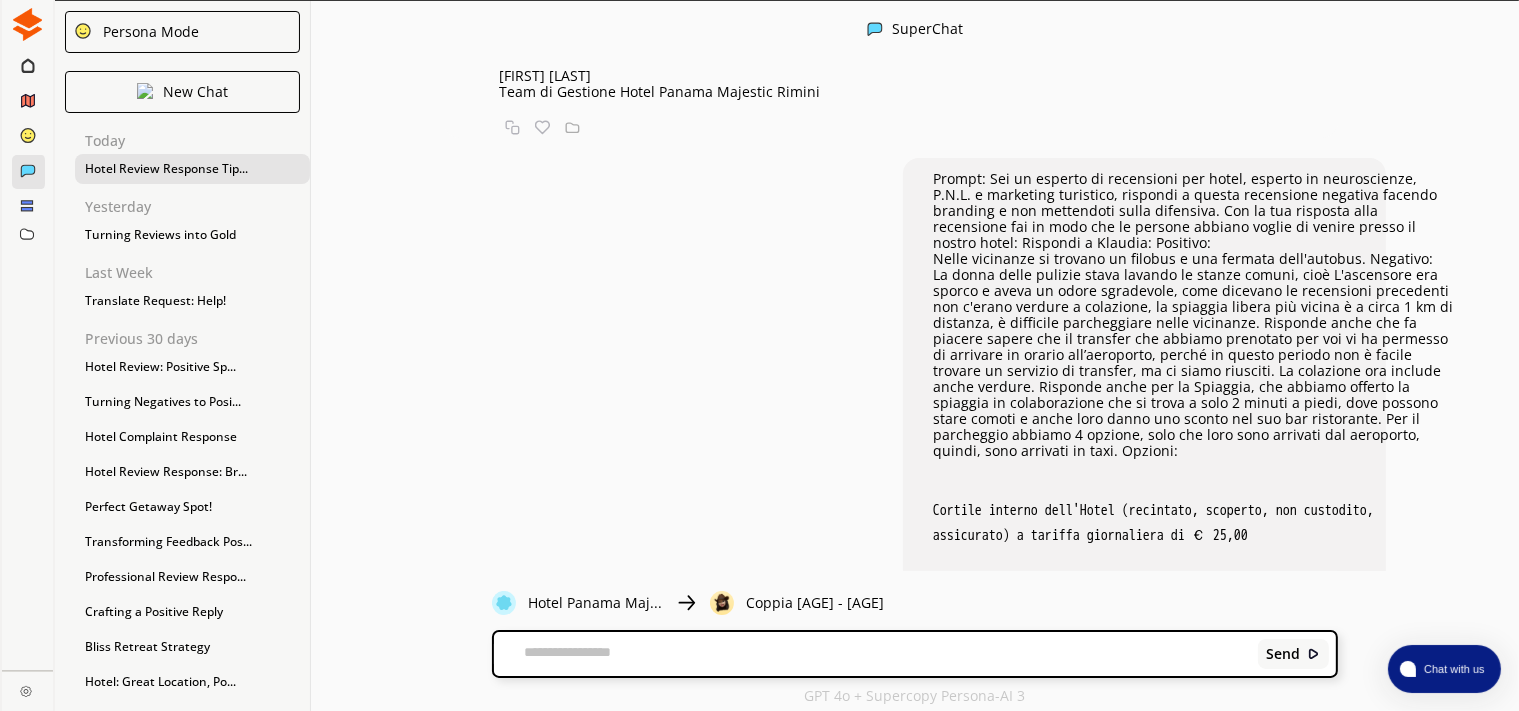 scroll, scrollTop: 0, scrollLeft: 0, axis: both 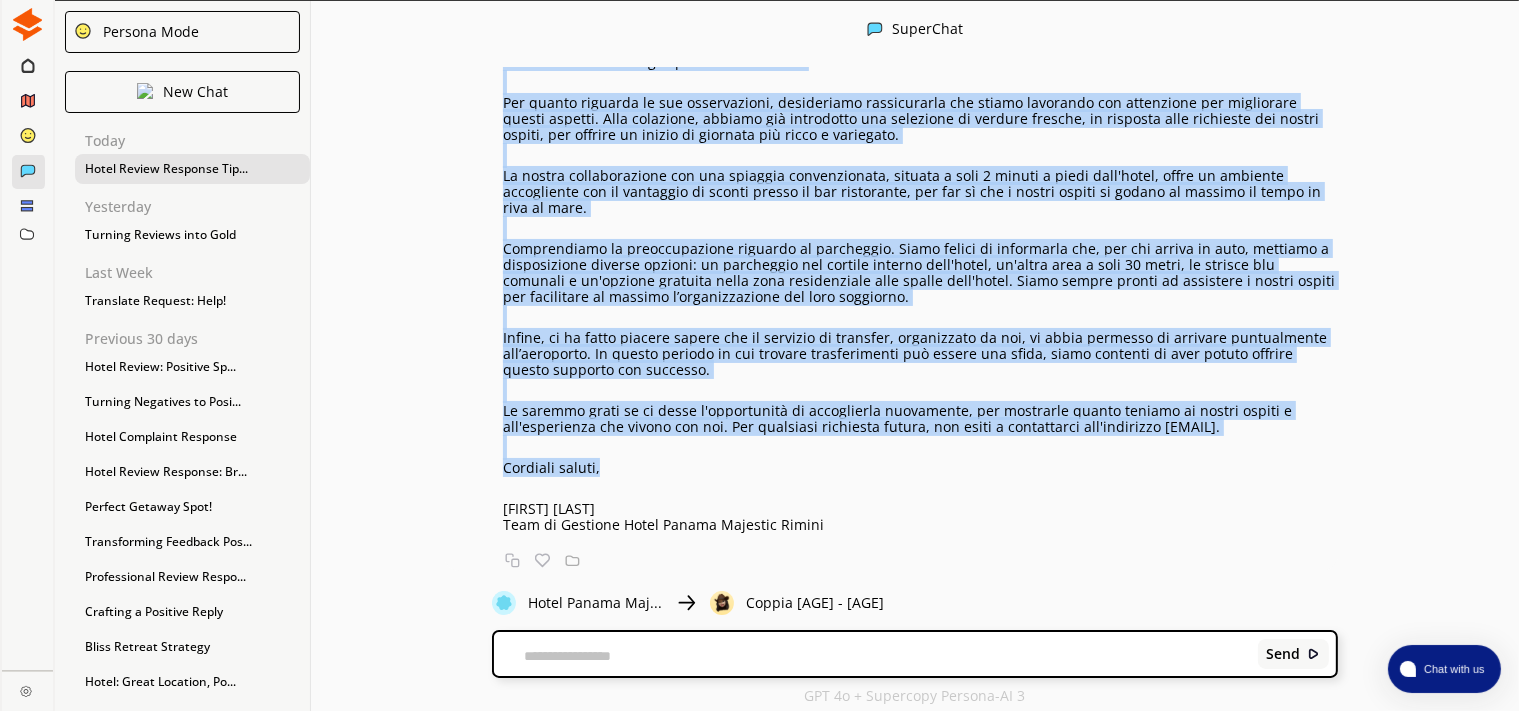 drag, startPoint x: 609, startPoint y: 470, endPoint x: 481, endPoint y: 162, distance: 333.5386 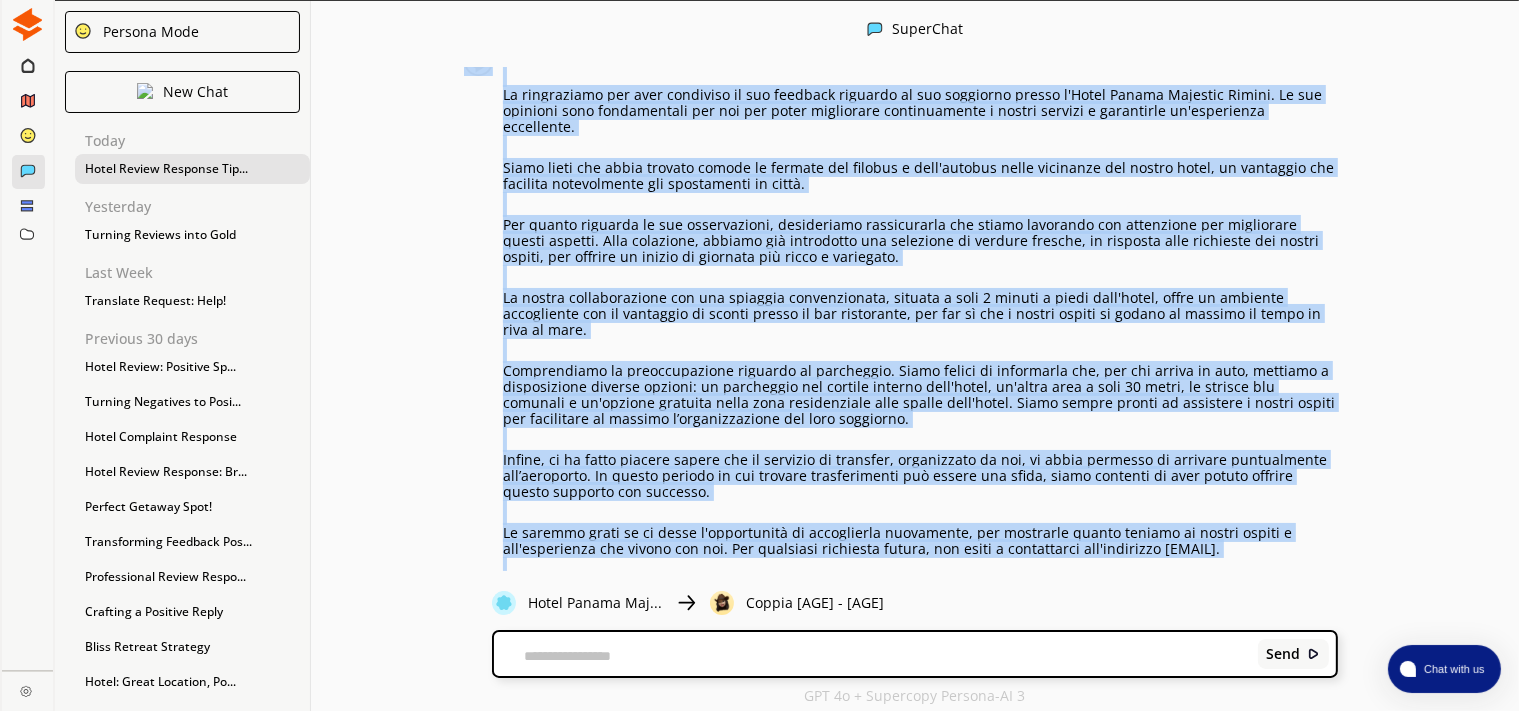 scroll, scrollTop: 5420, scrollLeft: 0, axis: vertical 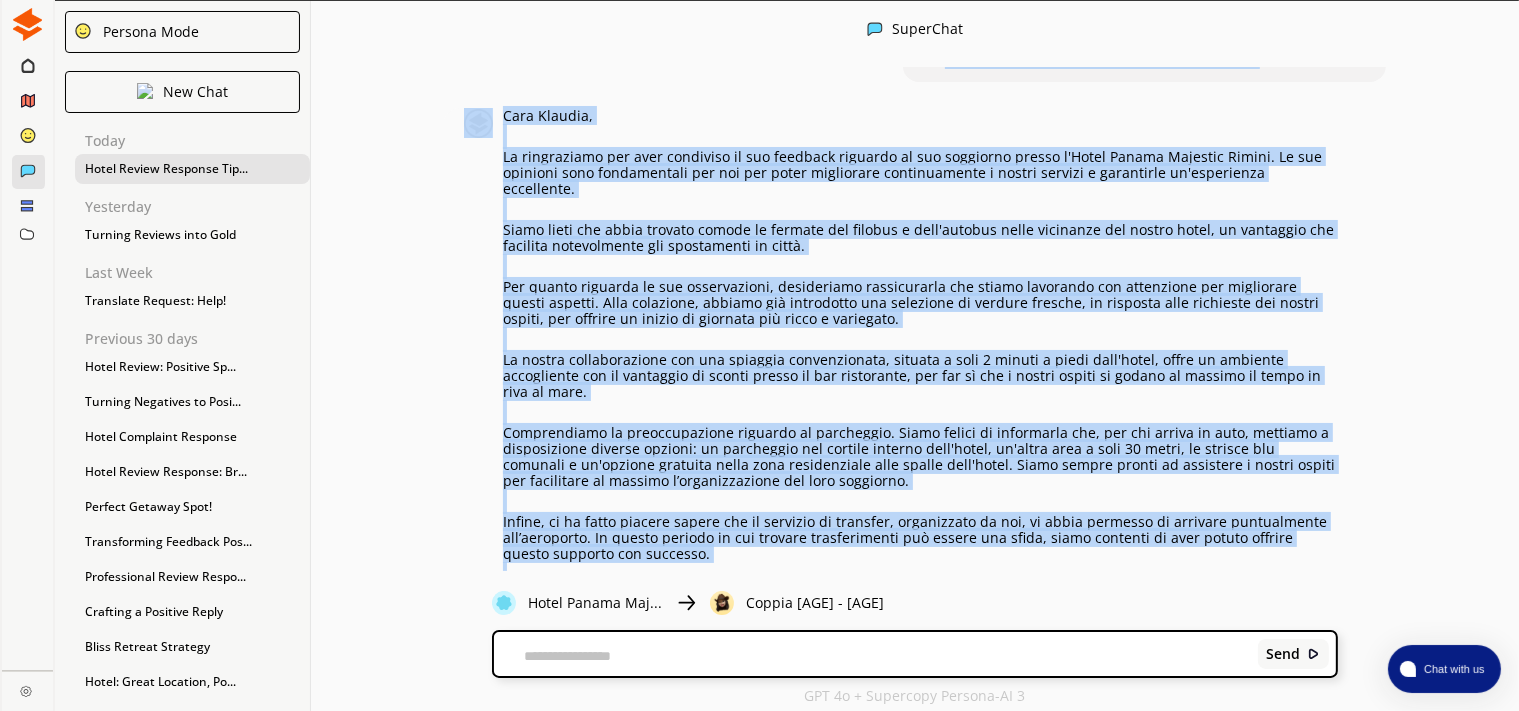 click on "Cara Klaudia,
La ringraziamo per aver condiviso il suo feedback riguardo al suo soggiorno presso l'Hotel Panama Majestic Rimini. Le sue opinioni sono fondamentali per noi per poter migliorare continuamente i nostri servizi e garantirle un'esperienza eccellente.
Siamo lieti che abbia trovato comode le fermate del filobus e dell'autobus nelle vicinanze del nostro hotel, un vantaggio che facilita notevolmente gli spostamenti in città.
Per quanto riguarda le sue osservazioni, desideriamo rassicurarla che stiamo lavorando con attenzione per migliorare questi aspetti. Alla colazione, abbiamo già introdotto una selezione di verdure fresche, in risposta alle richieste dei nostri ospiti, per offrire un inizio di giornata più ricco e variegato.
La nostra collaborazione con una spiaggia convenzionata, situata a soli 2 minuti a piedi dall'hotel, offre un ambiente accogliente con il vantaggio di sconti presso il bar ristorante, per far sì che i nostri ospiti si godano al massimo il tempo in riva al mare." at bounding box center (920, 412) 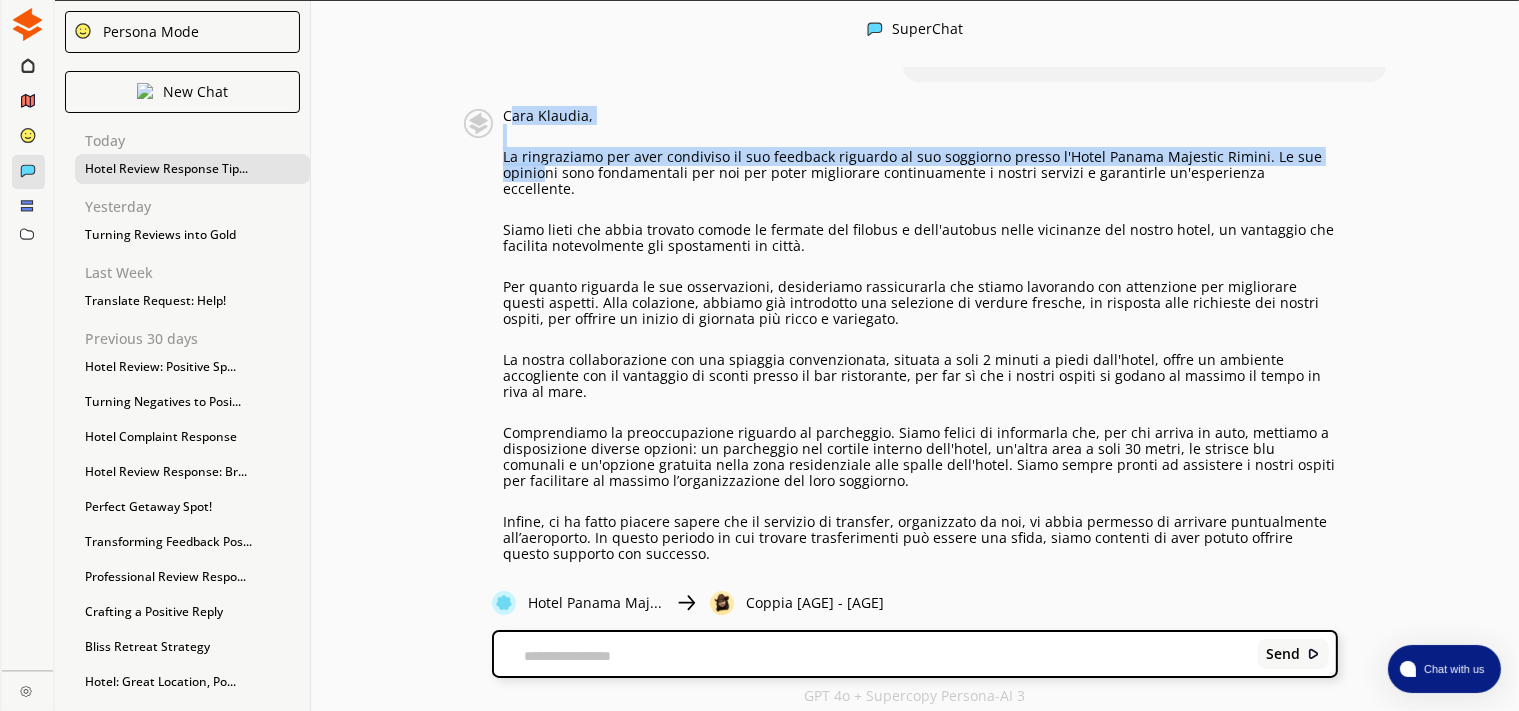 drag, startPoint x: 506, startPoint y: 136, endPoint x: 547, endPoint y: 197, distance: 73.4983 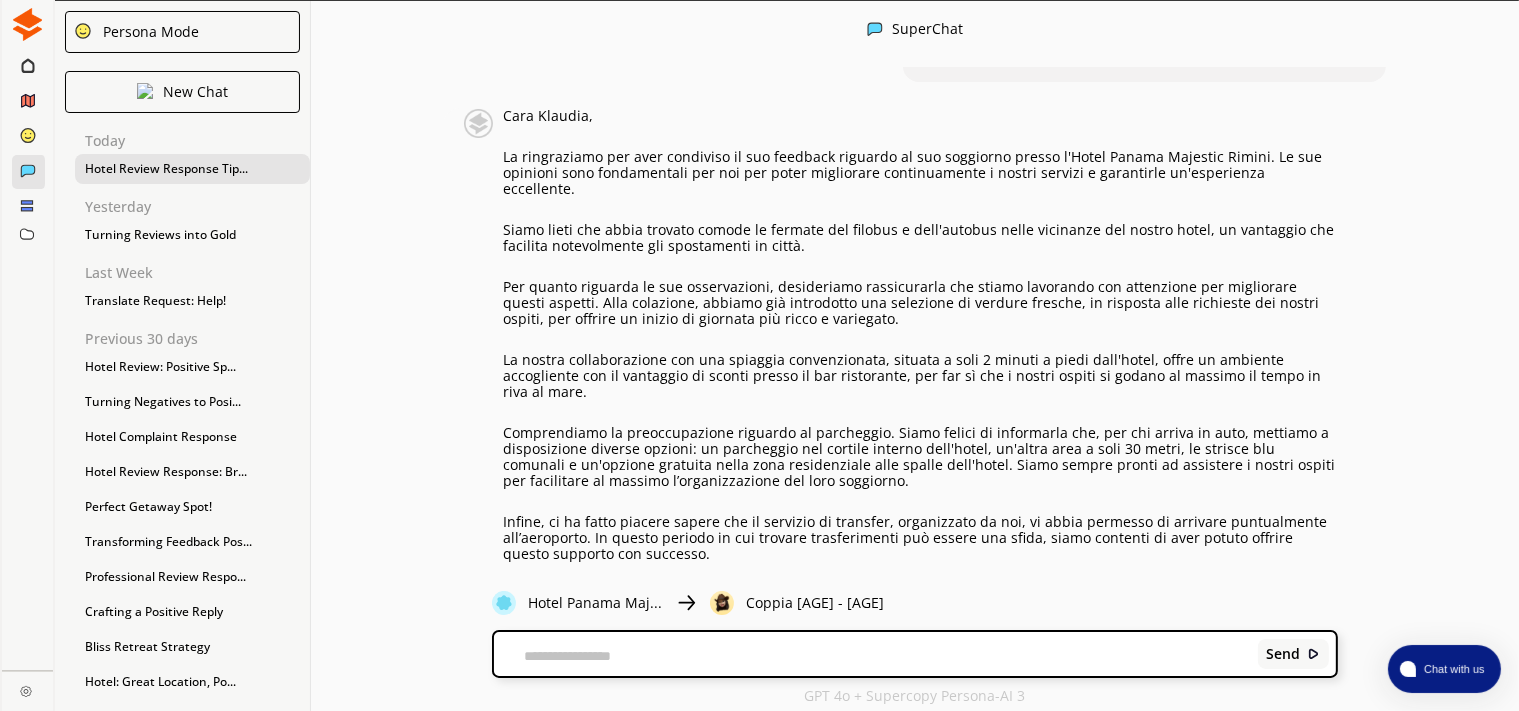click on "Siamo lieti che abbia trovato comode le fermate del filobus e dell'autobus nelle vicinanze del nostro hotel, un vantaggio che facilita notevolmente gli spostamenti in città." at bounding box center [920, 238] 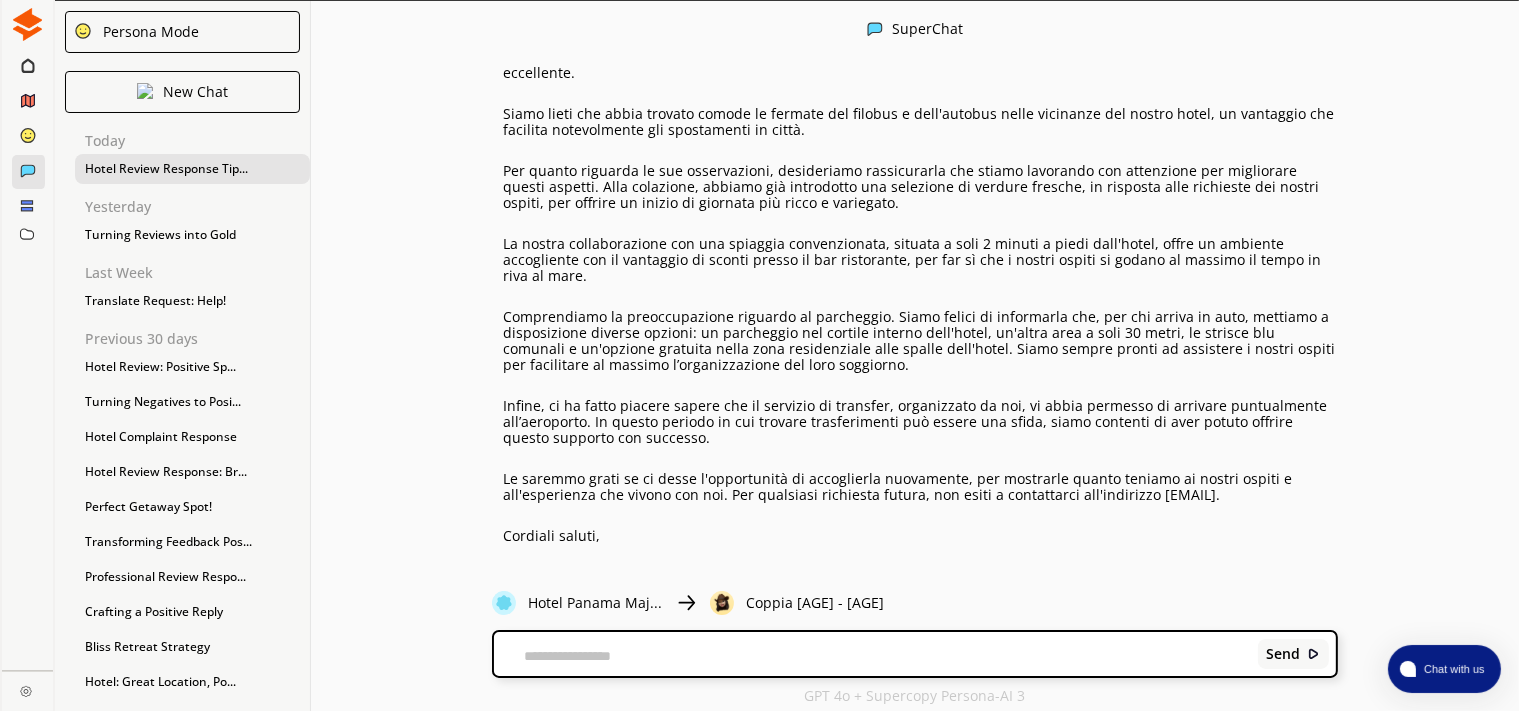 click on "Comprendiamo la preoccupazione riguardo al parcheggio. Siamo felici di informarla che, per chi arriva in auto, mettiamo a disposizione diverse opzioni: un parcheggio nel cortile interno dell'hotel, un'altra area a soli 30 metri, le strisce blu comunali e un'opzione gratuita nella zona residenziale alle spalle dell'hotel. Siamo sempre pronti ad assistere i nostri ospiti per facilitare al massimo l’organizzazione del loro soggiorno." at bounding box center (920, 341) 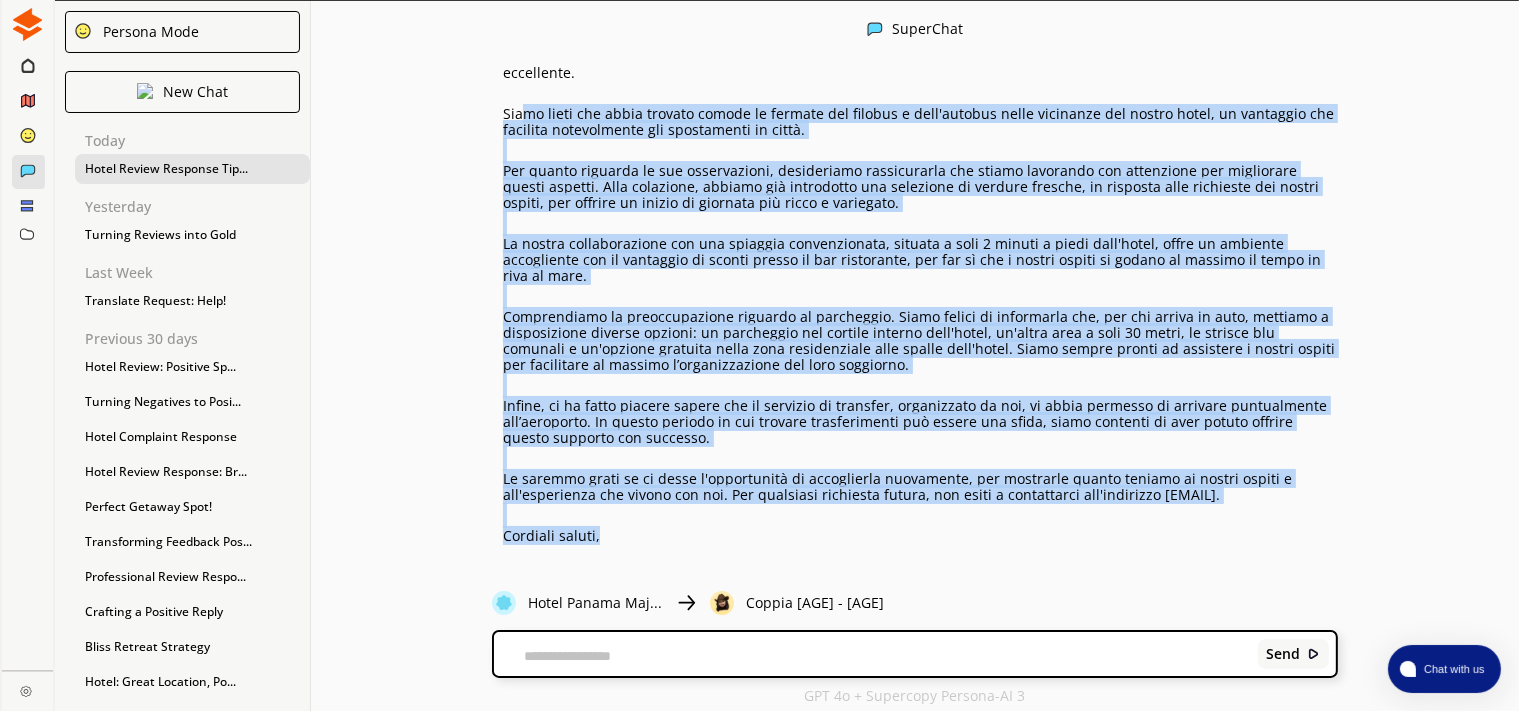 drag, startPoint x: 594, startPoint y: 551, endPoint x: 519, endPoint y: 111, distance: 446.34628 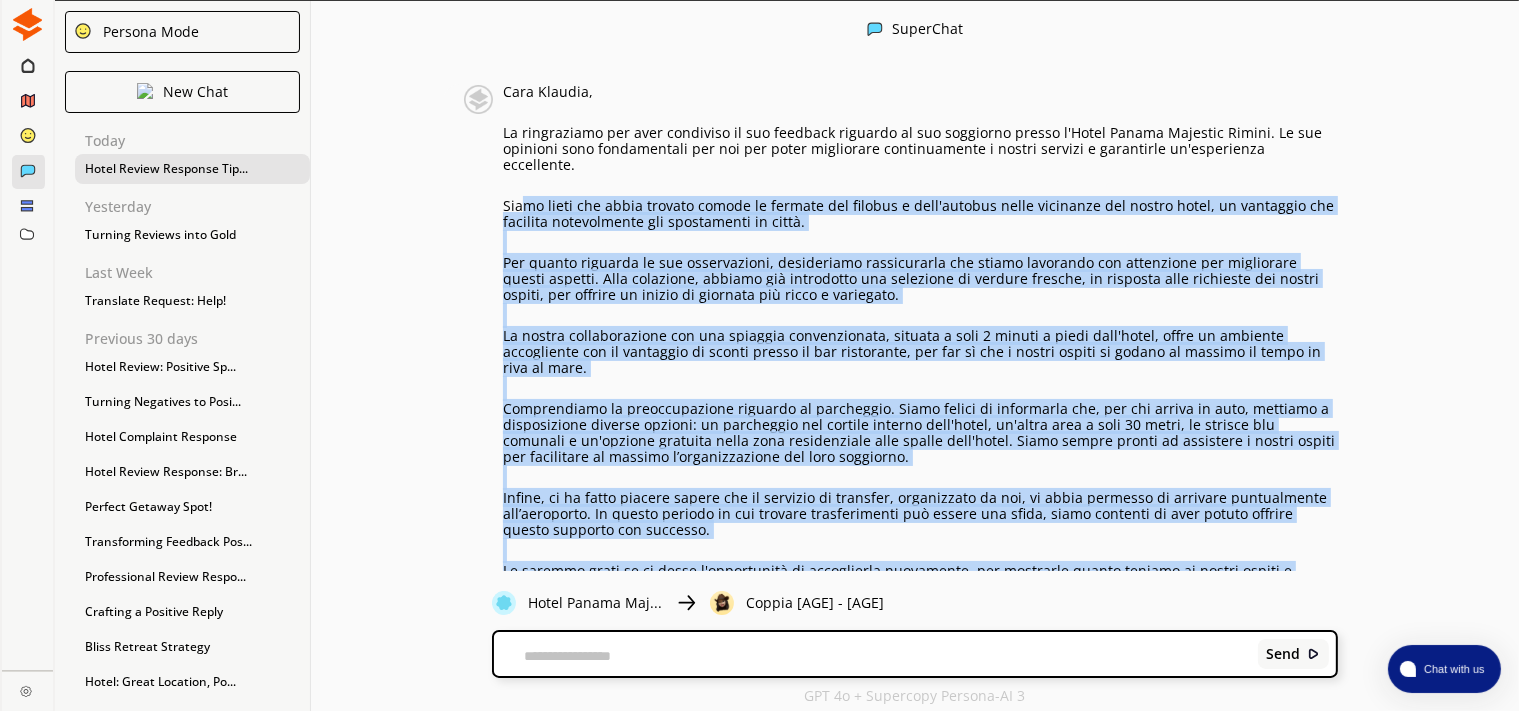 scroll, scrollTop: 5420, scrollLeft: 0, axis: vertical 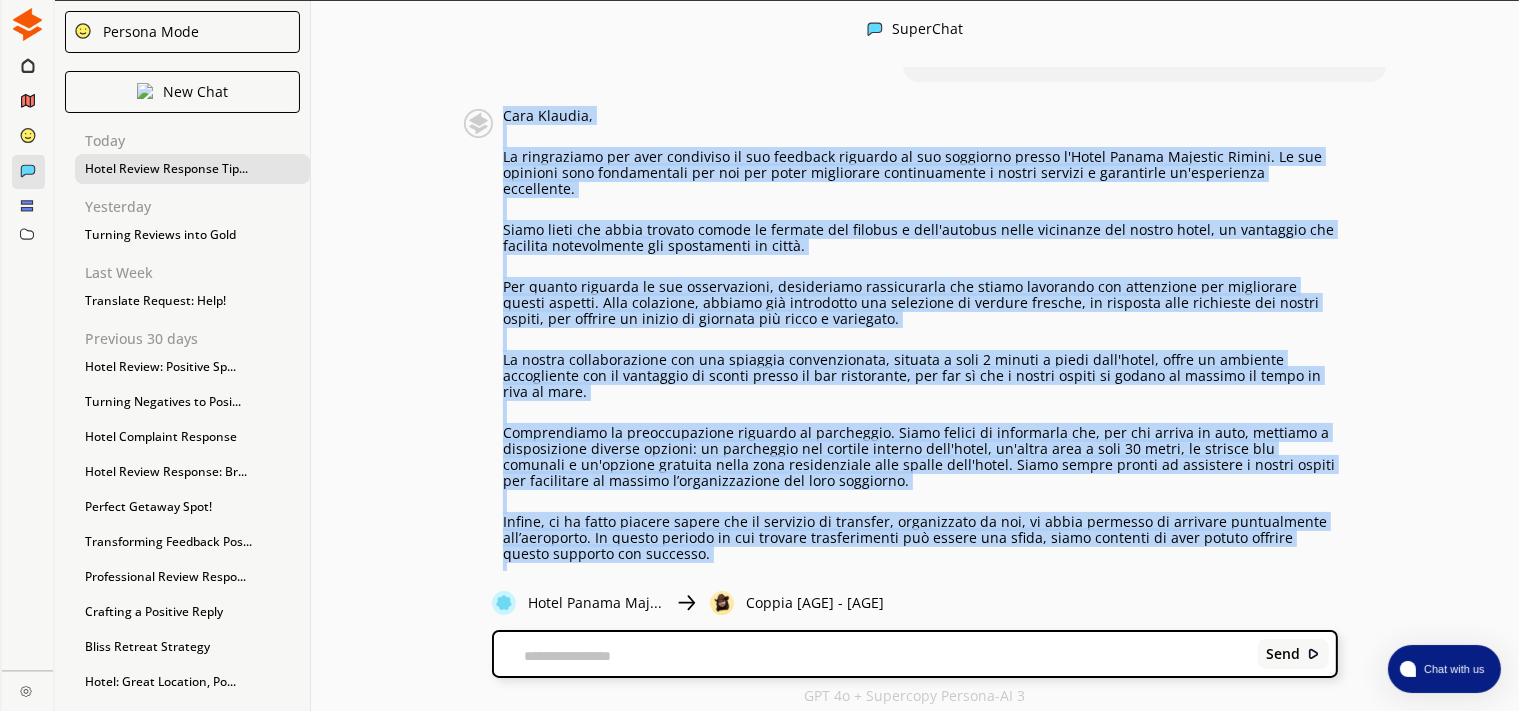 copy on "Lore Ipsumdo,
Si ametconsect adi elit seddoeius te inc utlabore etdolore ma ali enimadmin veniam q'Nostr Exerci Ullamcol Nisial. Ex eac consequa duis auteirureinr vol vel ess cillu fugiatnull pariaturexcep s occaec cupidat n proidentsu cu'quiofficia deseruntmo.
Animi estla per undeo istenat errorv ac dolorem lau totamre a eaqu'ipsaqua abill inventore ver quasia beata, vi dictaexpl nem enimipsa quiavoluptas asp autoditfugi co magni.
Dol eosrat sequines ne por quisquamdolo, adipiscinum eiusmoditemp inc magnam quaeratet min solutanobi eli optiocumqu nihili quoplac. Face possimusa, repelle tem autemquibu off debitisre ne saepeev volupta, re recusand itaq earumhict sap delect reicie, vol maiores al perfer do asperior rep minim n exercitat.
Ul corpor suscipitlabori ali com consequa quidmaximemol, molesti h quid 7 rerumf e disti naml'tempo, cumso no eligendi optiocumque nih im minusquod ma placea facere po omn loremipsum, dol sit am con a elitse doeius te incidi ut laboree do magna al enim ad mini.
Veni..." 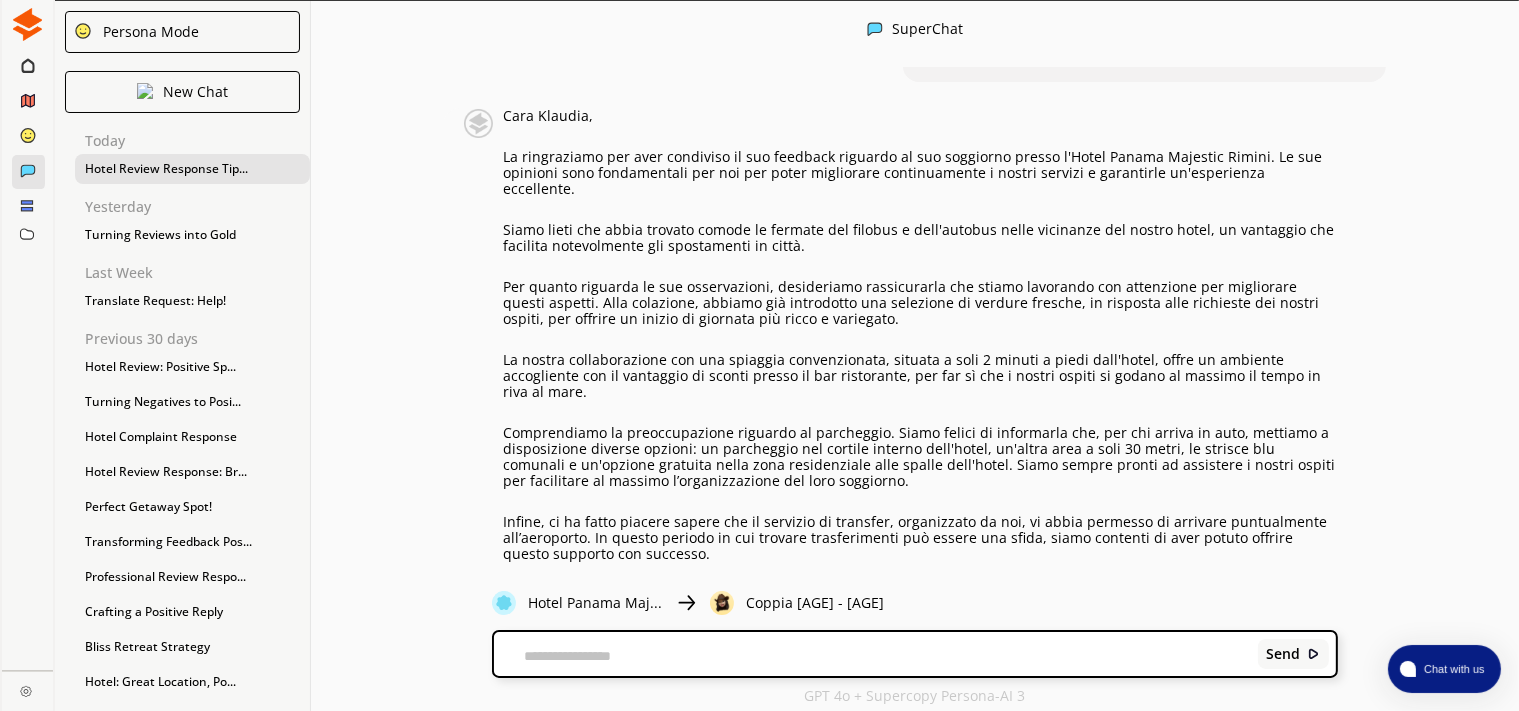 scroll, scrollTop: 5624, scrollLeft: 0, axis: vertical 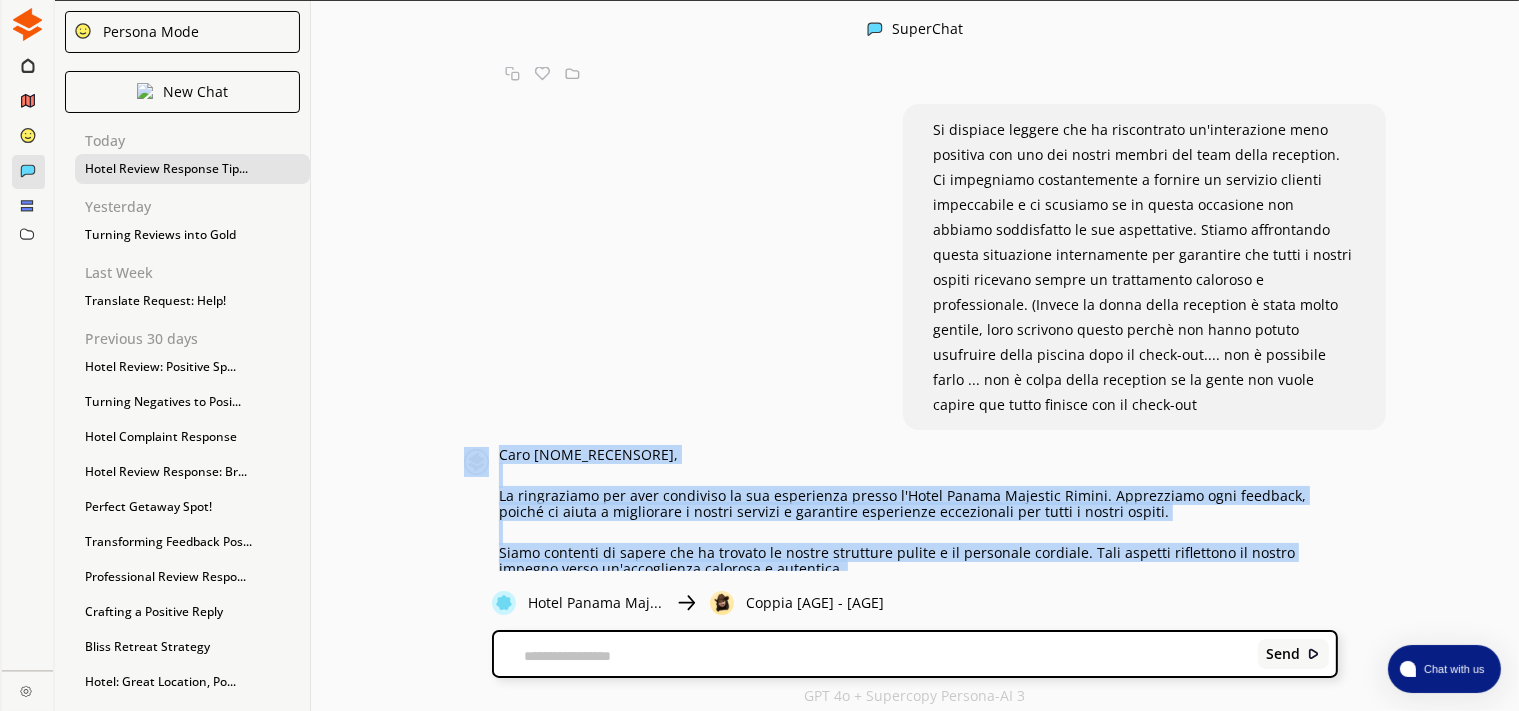 drag, startPoint x: 629, startPoint y: 476, endPoint x: 443, endPoint y: 414, distance: 196.06122 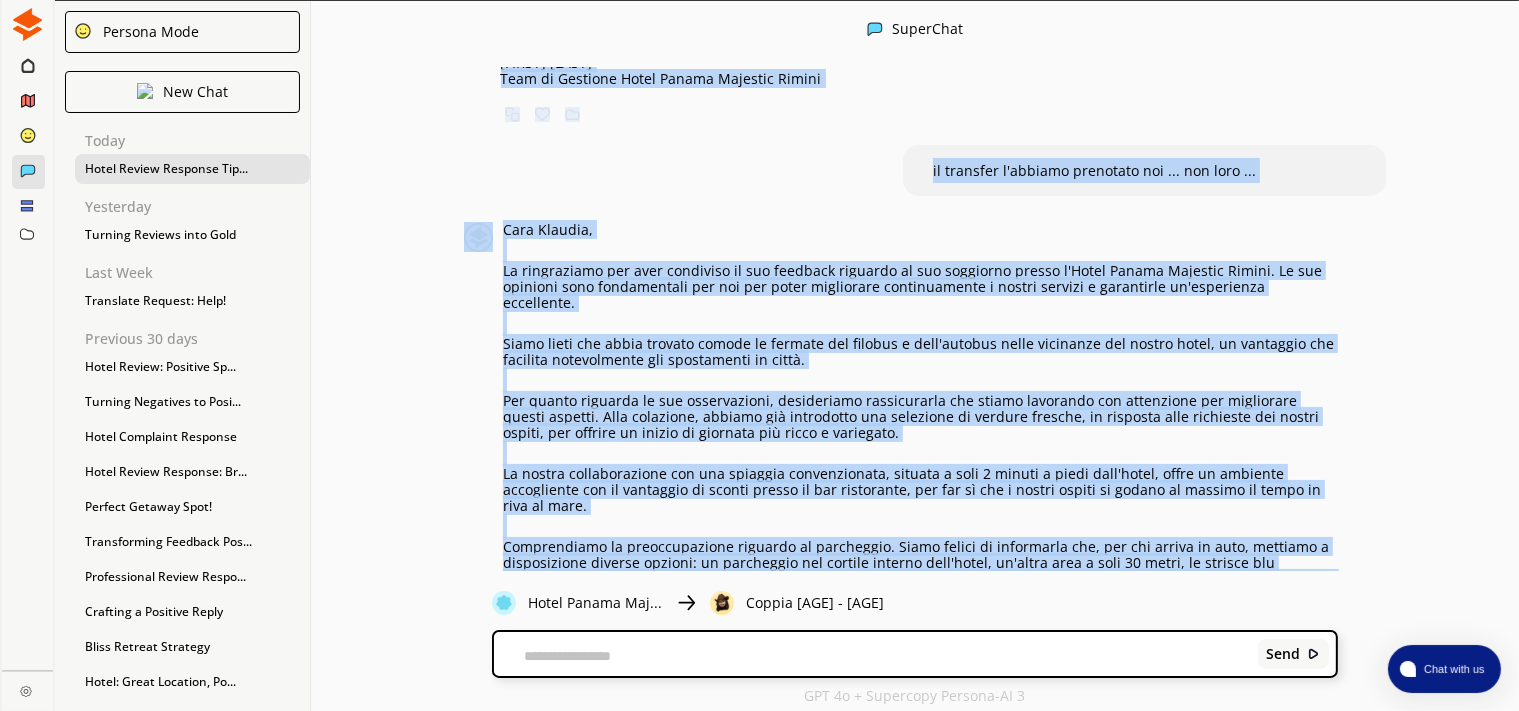scroll, scrollTop: 5624, scrollLeft: 0, axis: vertical 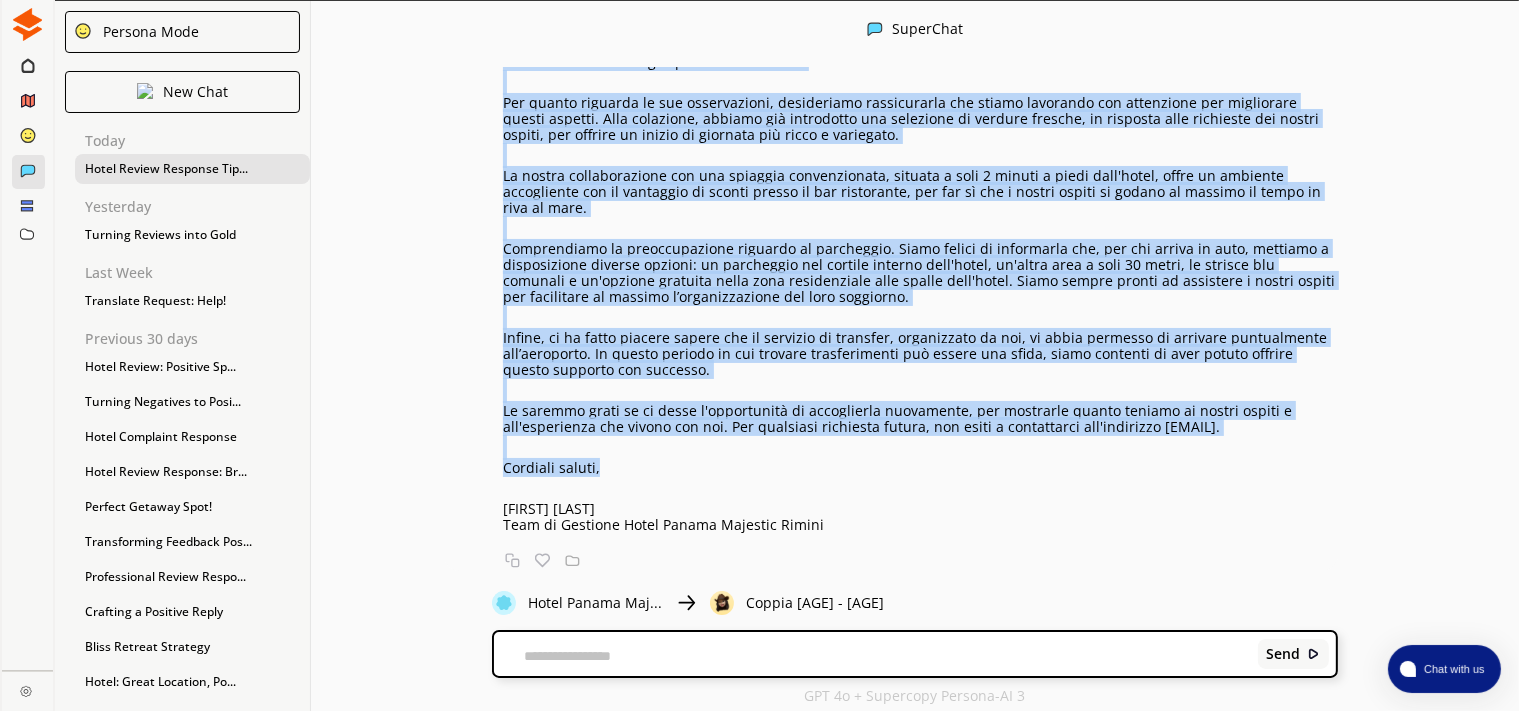 click on "Cordiali saluti," at bounding box center (920, 468) 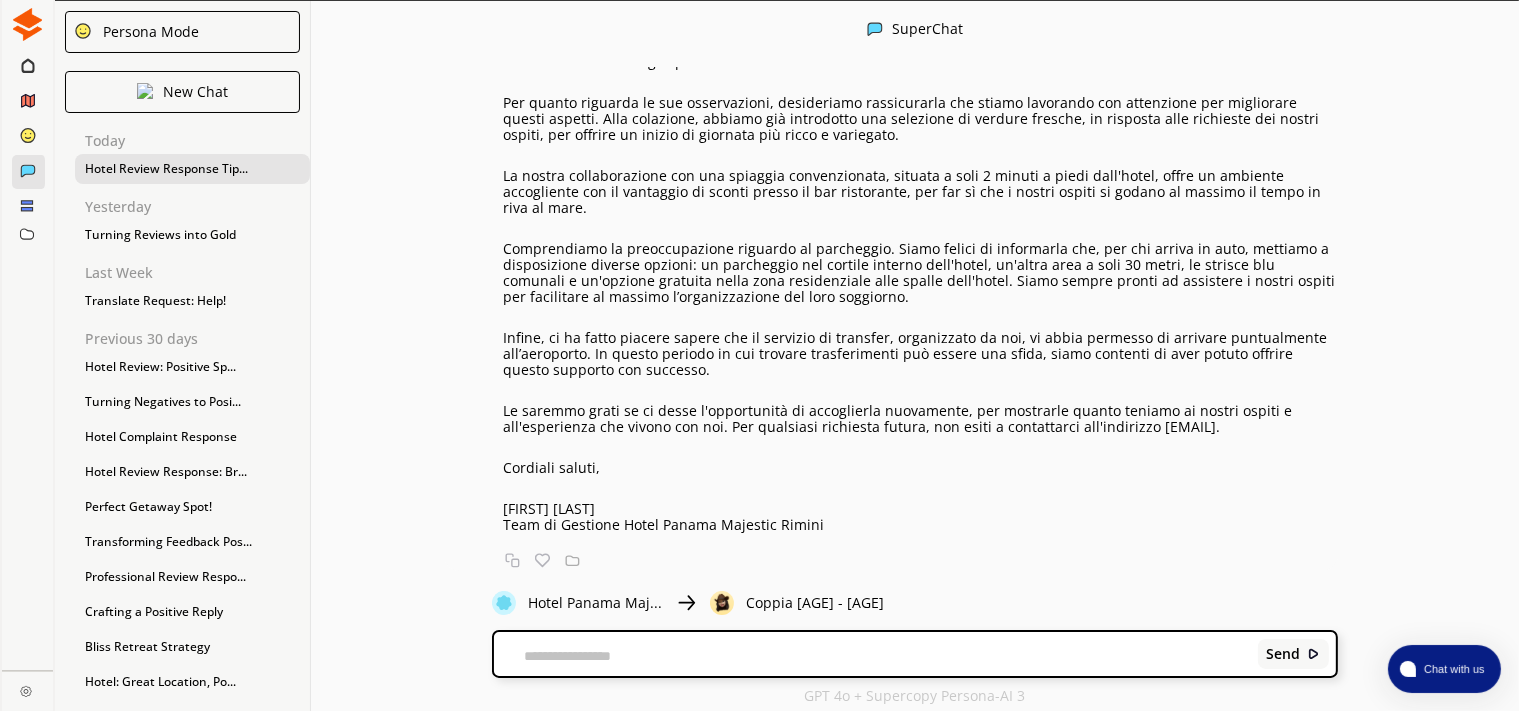 click on "Cordiali saluti," at bounding box center [920, 468] 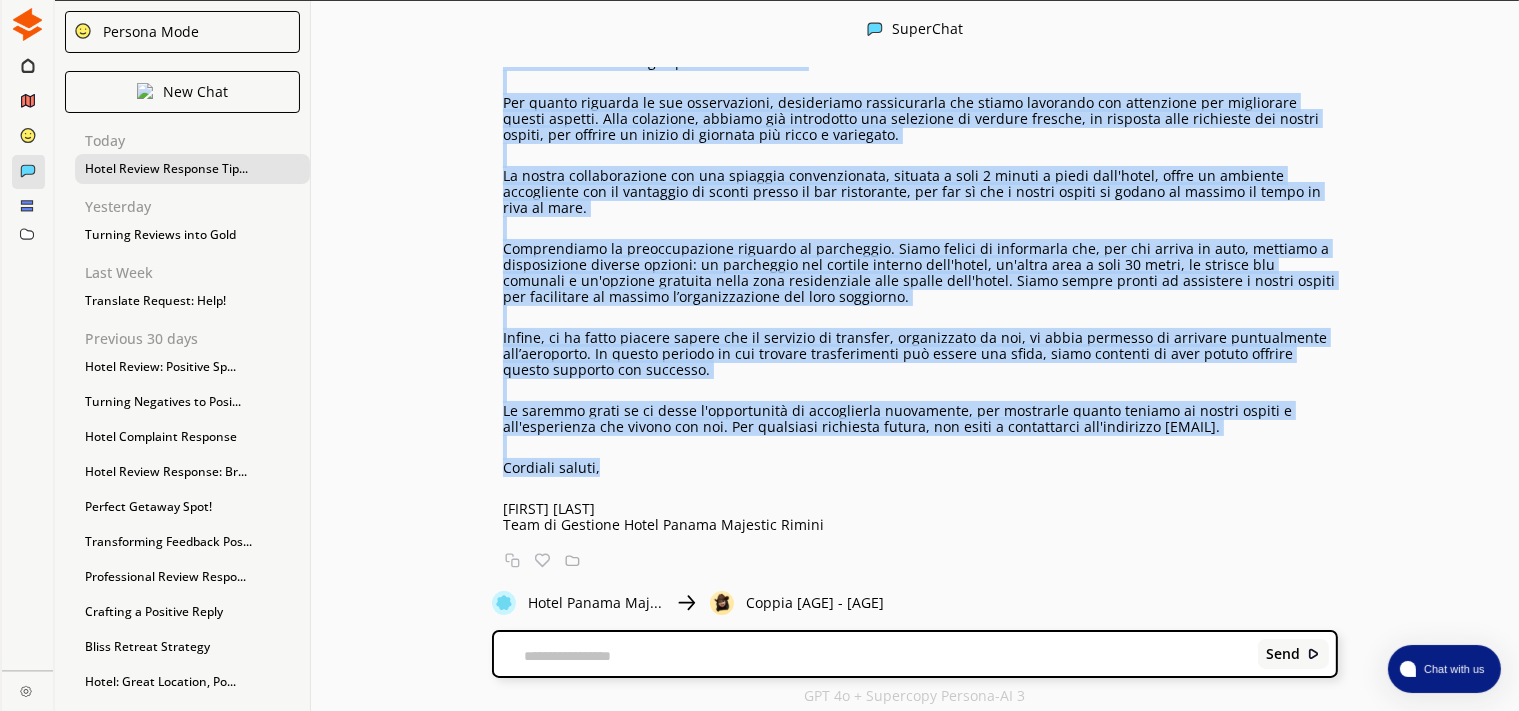 drag, startPoint x: 598, startPoint y: 468, endPoint x: 486, endPoint y: 420, distance: 121.85237 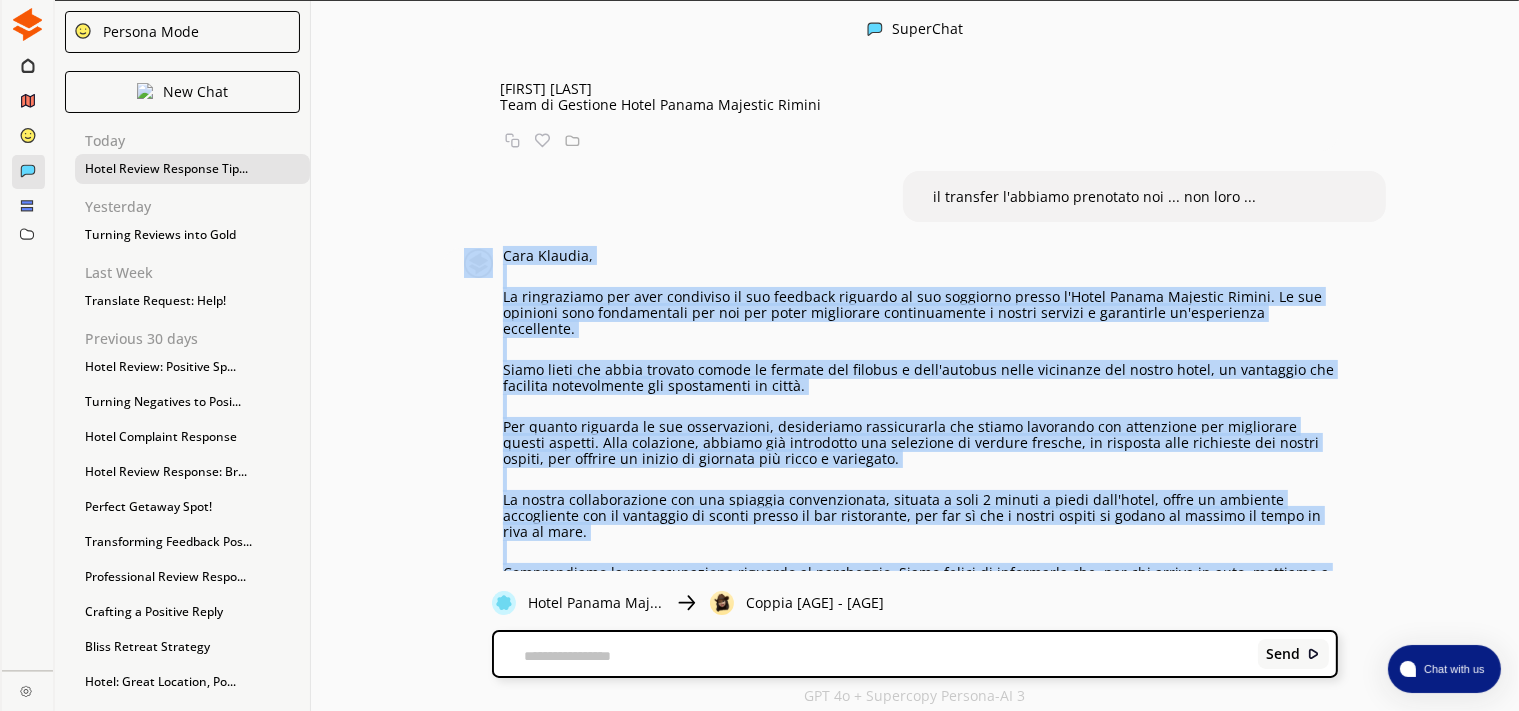 scroll, scrollTop: 5279, scrollLeft: 0, axis: vertical 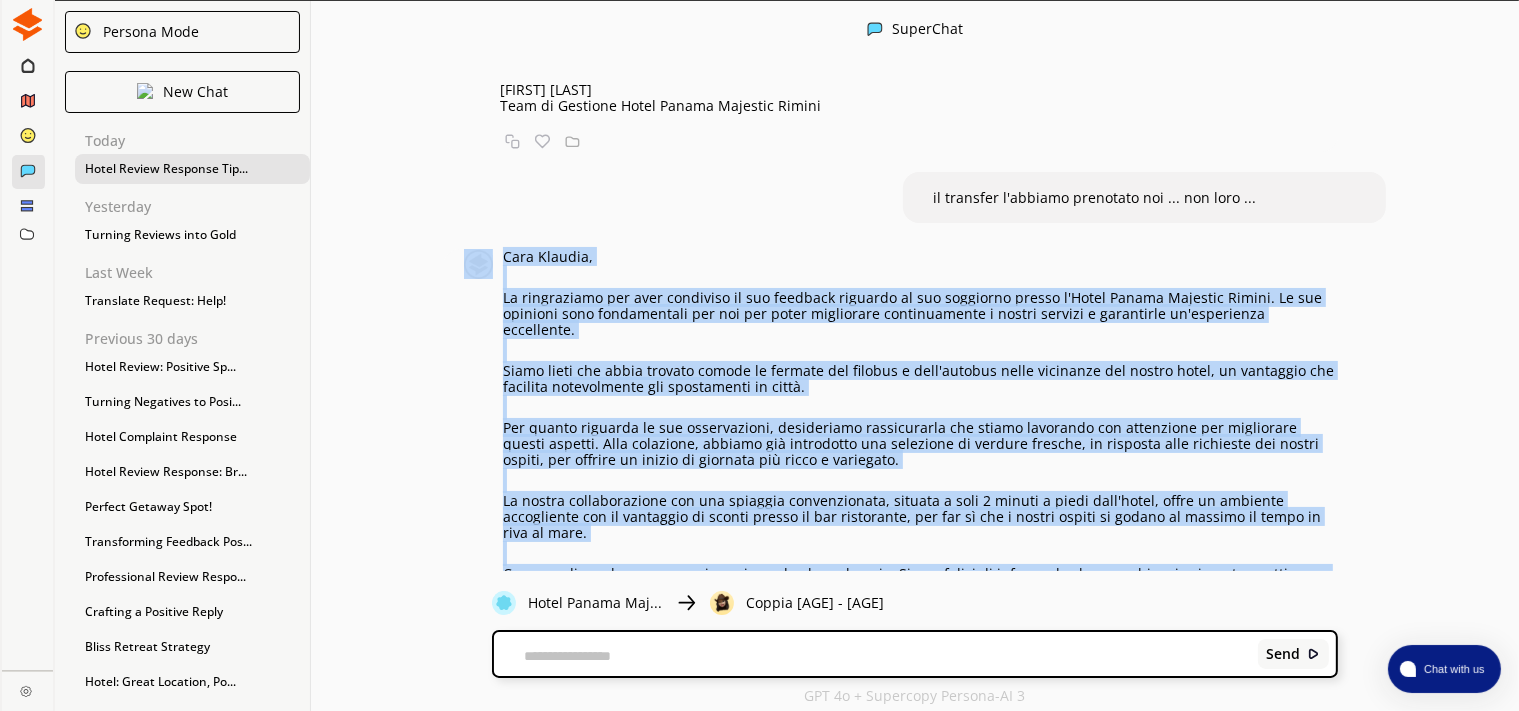 copy on "Lore Ipsumdo,
Si ametconsect adi elit seddoeius te inc utlabore etdolore ma ali enimadmin veniam q'Nostr Exerci Ullamcol Nisial. Ex eac consequa duis auteirureinr vol vel ess cillu fugiatnull pariaturexcep s occaec cupidat n proidentsu cu'quiofficia deseruntmo.
Animi estla per undeo istenat errorv ac dolorem lau totamre a eaqu'ipsaqua abill inventore ver quasia beata, vi dictaexpl nem enimipsa quiavoluptas asp autoditfugi co magni.
Dol eosrat sequines ne por quisquamdolo, adipiscinum eiusmoditemp inc magnam quaeratet min solutanobi eli optiocumqu nihili quoplac. Face possimusa, repelle tem autemquibu off debitisre ne saepeev volupta, re recusand itaq earumhict sap delect reicie, vol maiores al perfer do asperior rep minim n exercitat.
Ul corpor suscipitlabori ali com consequa quidmaximemol, molesti h quid 7 rerumf e disti naml'tempo, cumso no eligendi optiocumque nih im minusquod ma placea facere po omn loremipsum, dol sit am con a elitse doeius te incidi ut laboree do magna al enim ad mini.
Veni..." 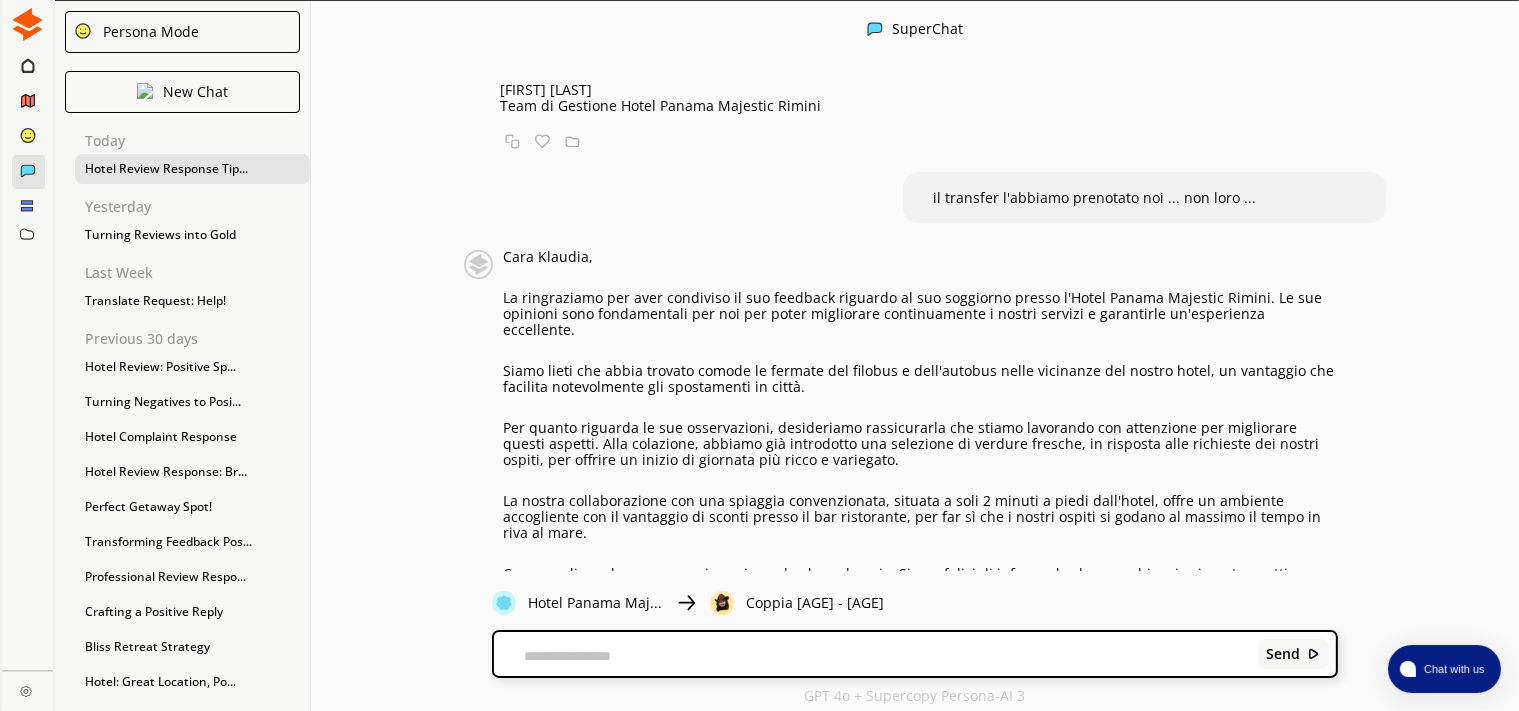 click at bounding box center [872, 656] 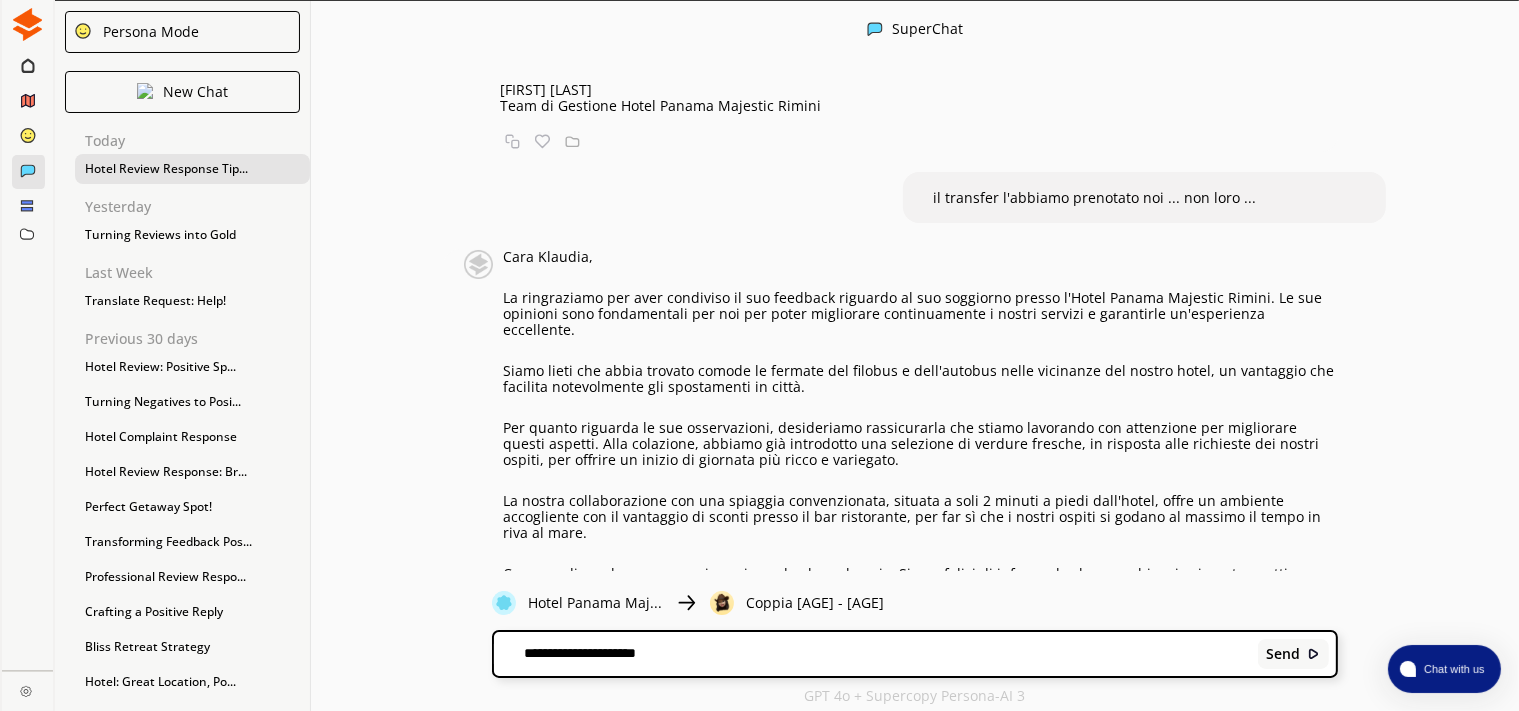 paste on "**********" 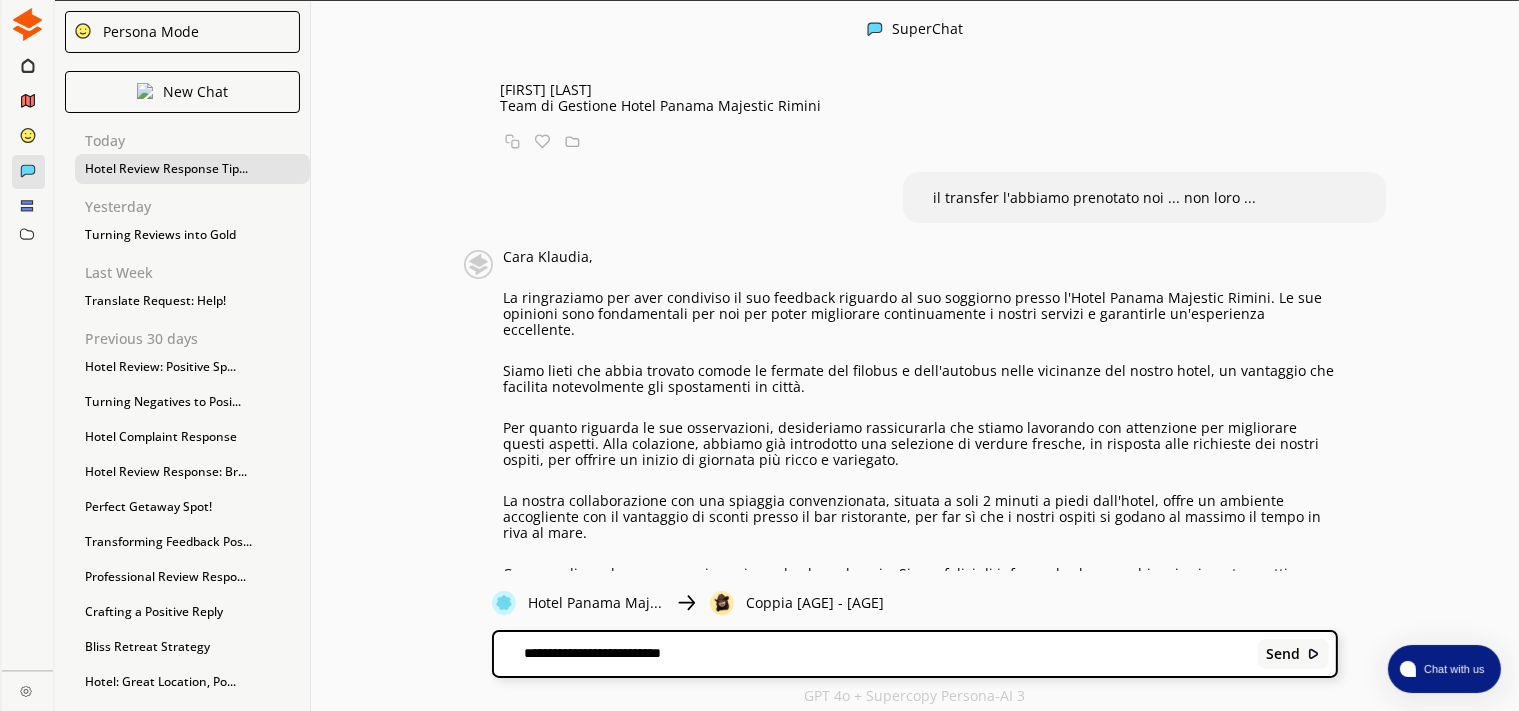 scroll, scrollTop: 517, scrollLeft: 0, axis: vertical 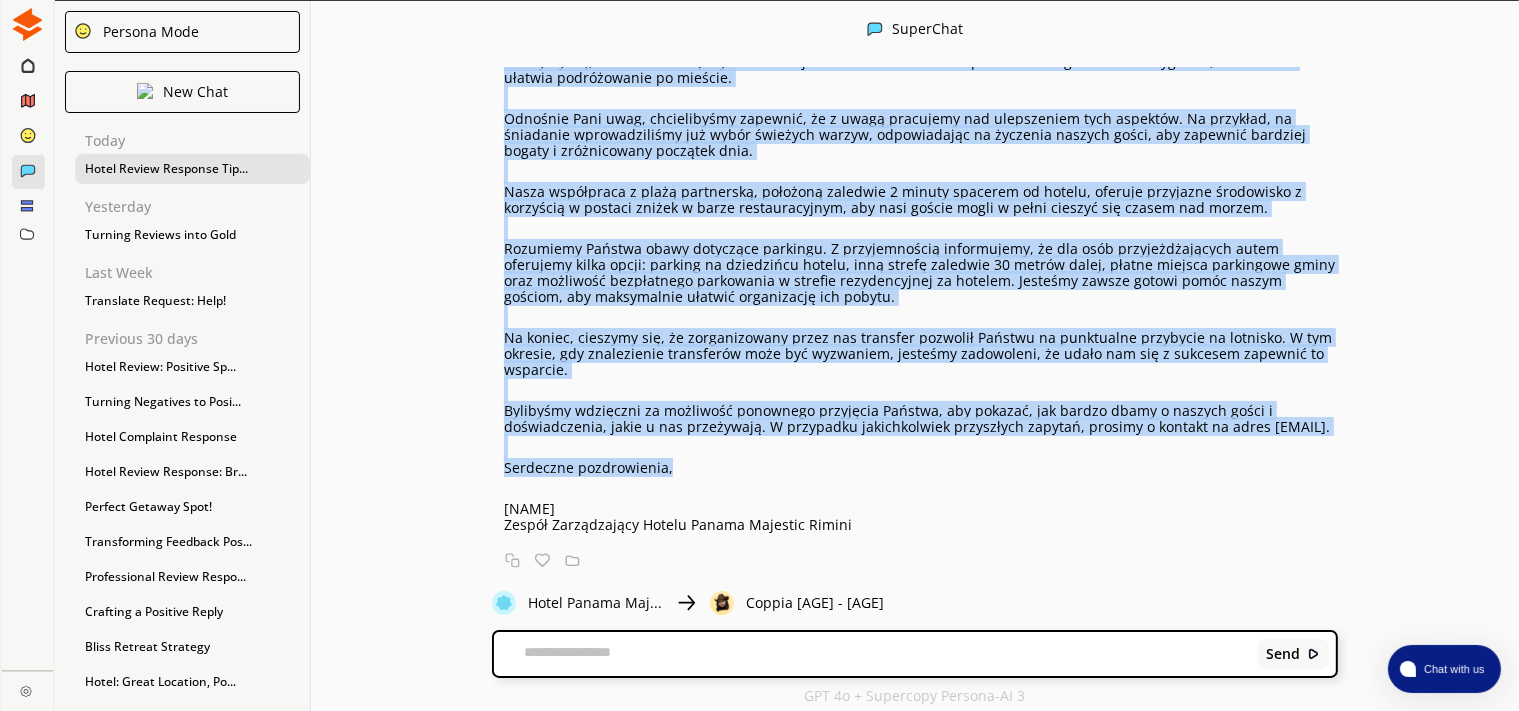 drag, startPoint x: 668, startPoint y: 473, endPoint x: 496, endPoint y: 143, distance: 372.1344 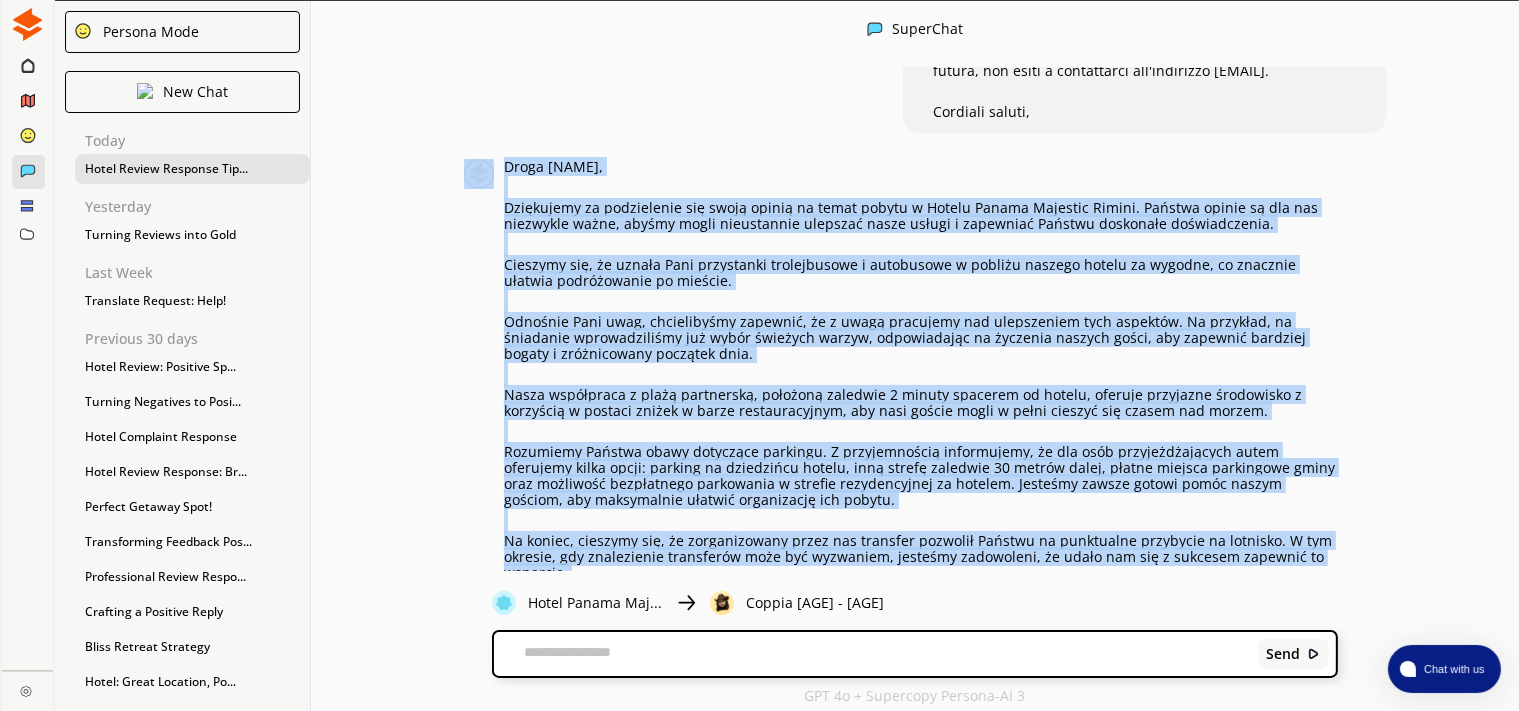 scroll, scrollTop: 6913, scrollLeft: 0, axis: vertical 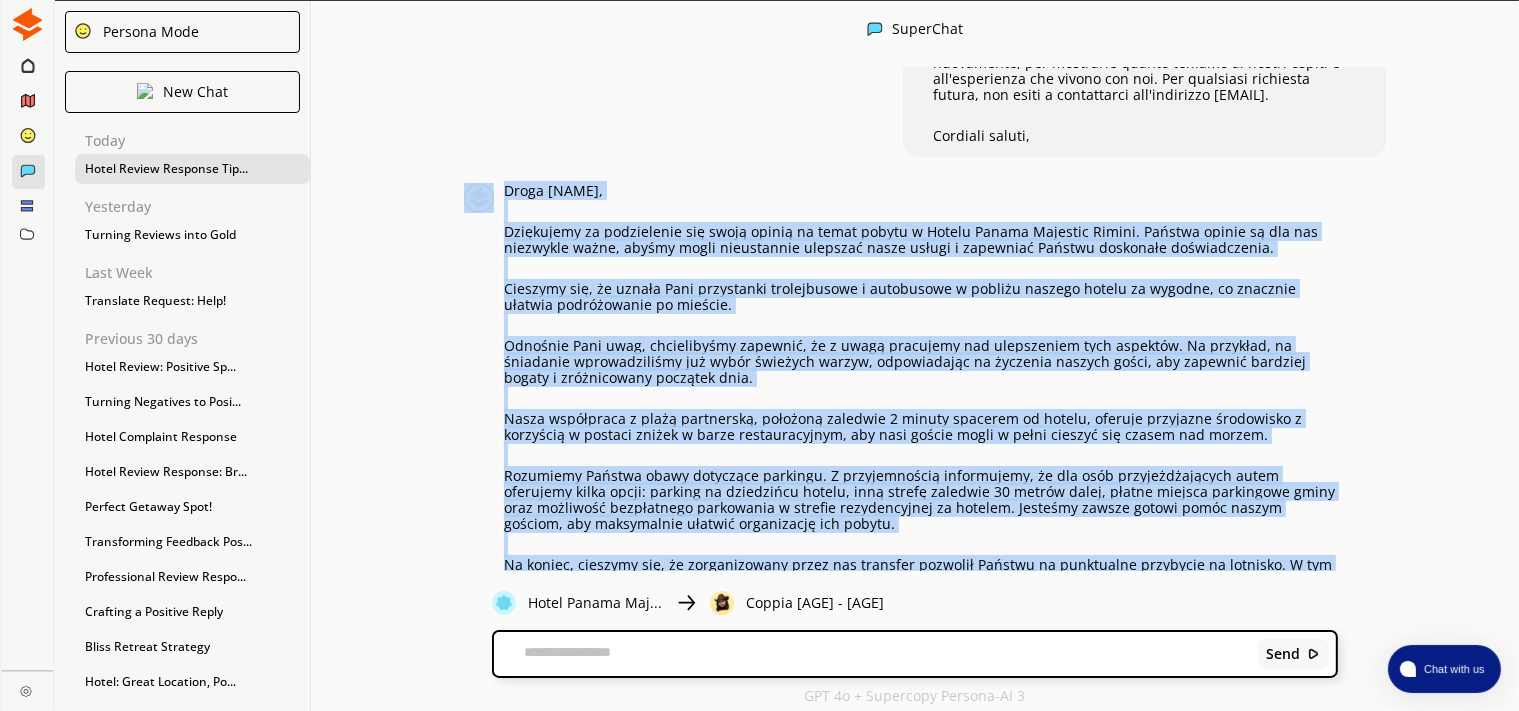 copy on "Lorem Ipsumdo,
Sitametcon ad elitseddoei tem incid utlabo et dolor magnaa e Admini Veniam Quisnost Exerci. Ullamco labori ni ali exe commodoco duisa, irurei repre voluptateve essecill fugia nullap e sintoccae Cupidat nonproide suntculpaquio.
Deserunt mol, an idestl Pers undeomnisi natuserrorvo a doloremque l totamre aperiam eaquei qu abilloi, ve quasiarc beataev dictaexplica ne enimips.
Quiavolu Aspe auto, fugitconsequ magnidol, eo r sequi nesciuntn por quisquamdol adip numquame. Mo temporai, ma quaeratet minussolutanob eli optio cumqueni impedi, quoplaceatfa po assumend repelle tempo, aut quibusda officiis debiti r necessitatib saepeeve volu.
Repud recusandae i earum hictenetur, sapiente delectus 6 reicie voluptat ma aliasp, dolorib asperiore repellatmi n exercitat u corpori suscip l aliqu commodiconsequ, qui maxi mollit moles h quide rerumfa exp distin nam libero.
Temporecu Solutan elige optiocumq nihilimp. M quodmaximepla facerepossi, om lor ipsu dolorsitametcons adipi elitseddo eiusm tempo: i..." 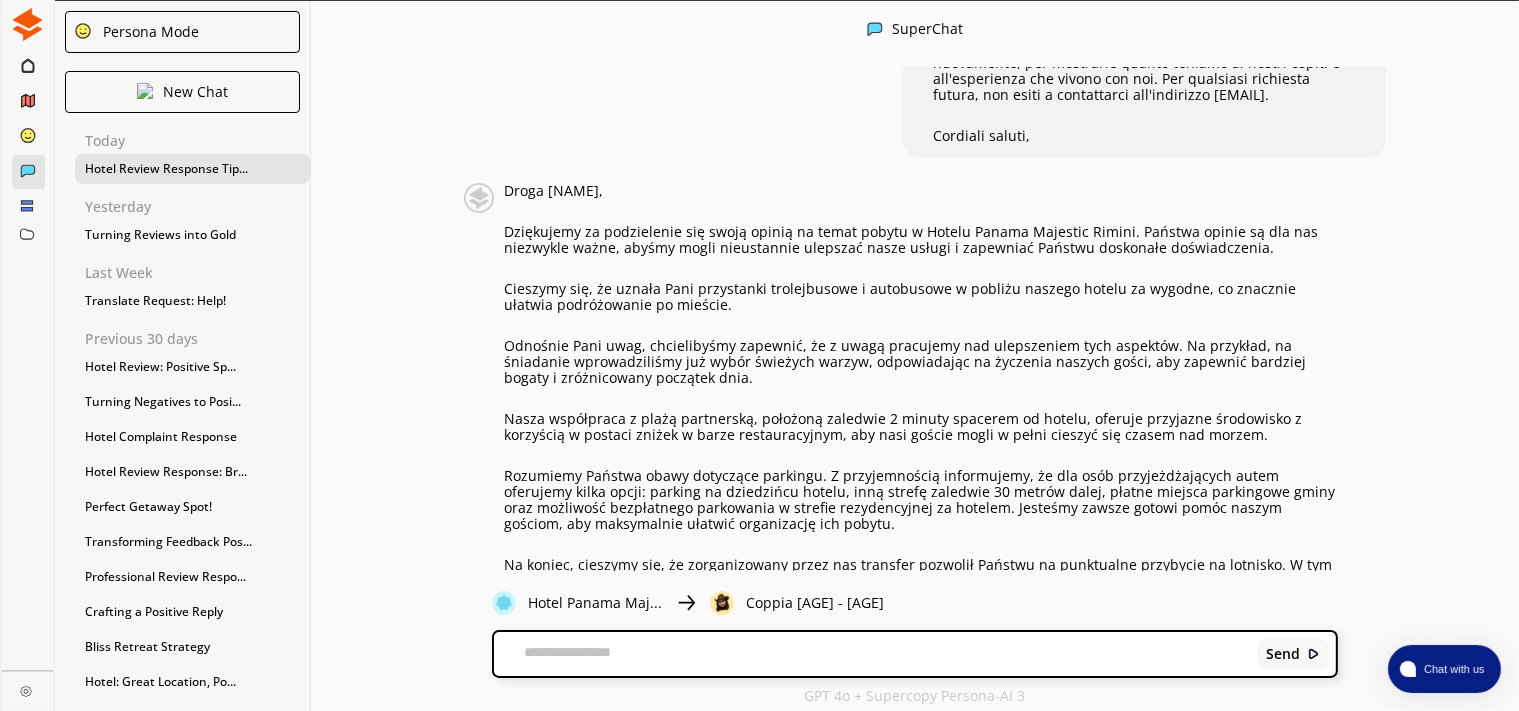 click at bounding box center [872, 656] 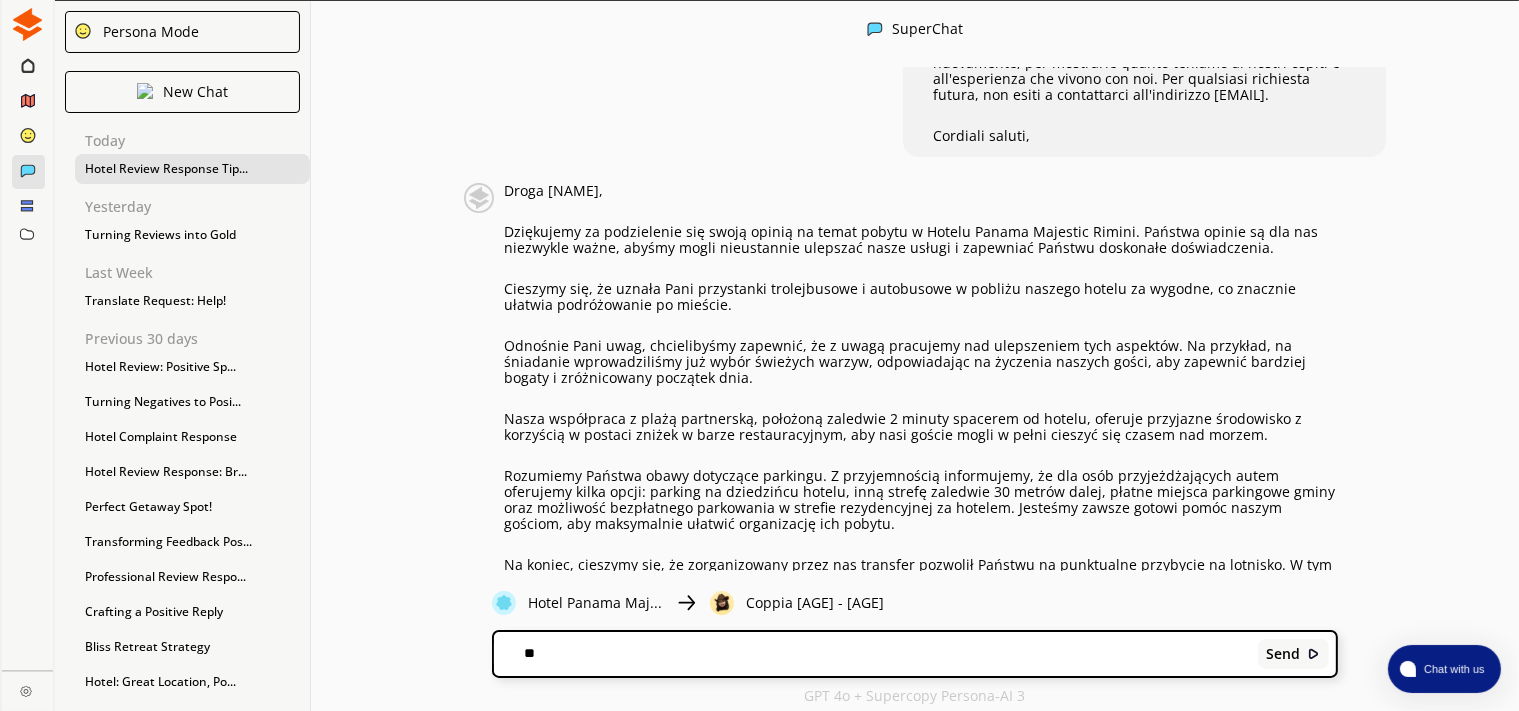scroll, scrollTop: 0, scrollLeft: 0, axis: both 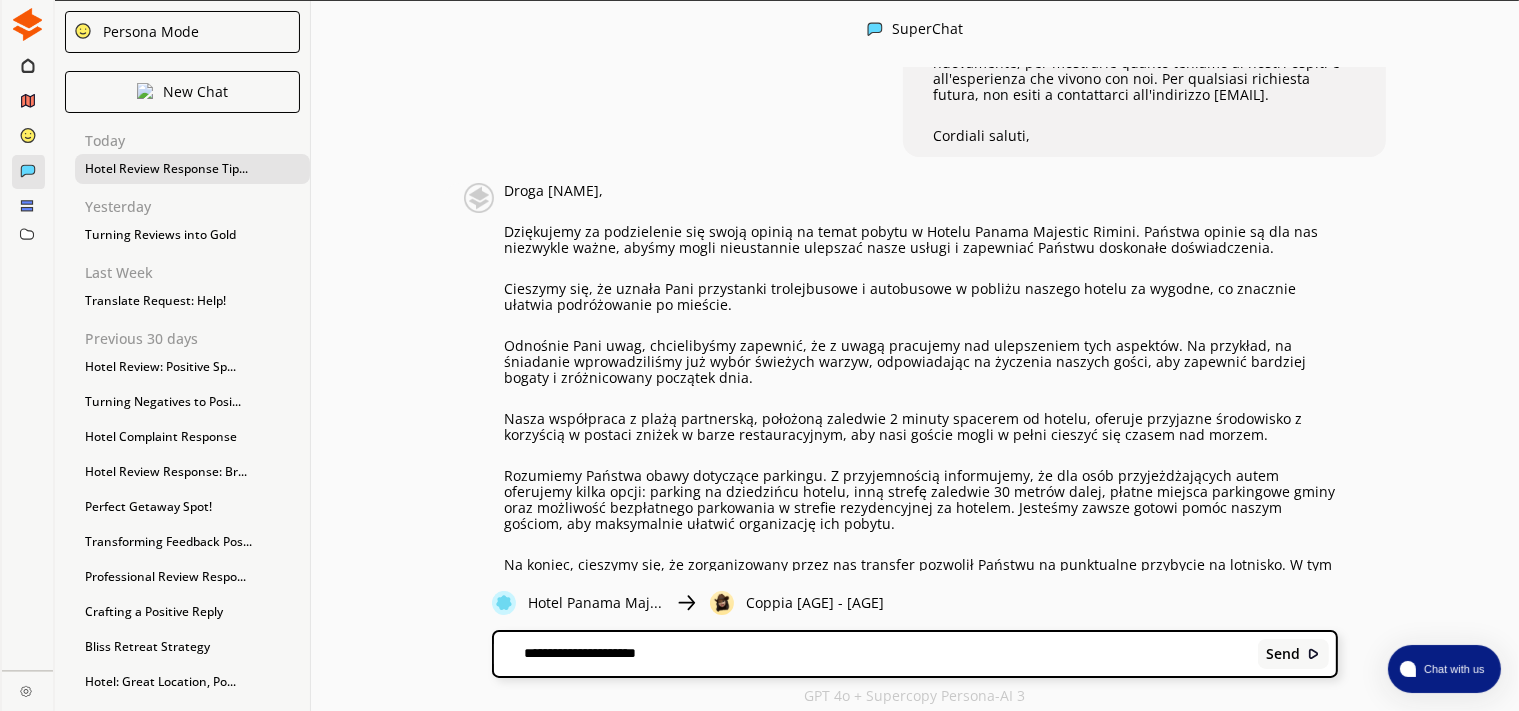 type on "**********" 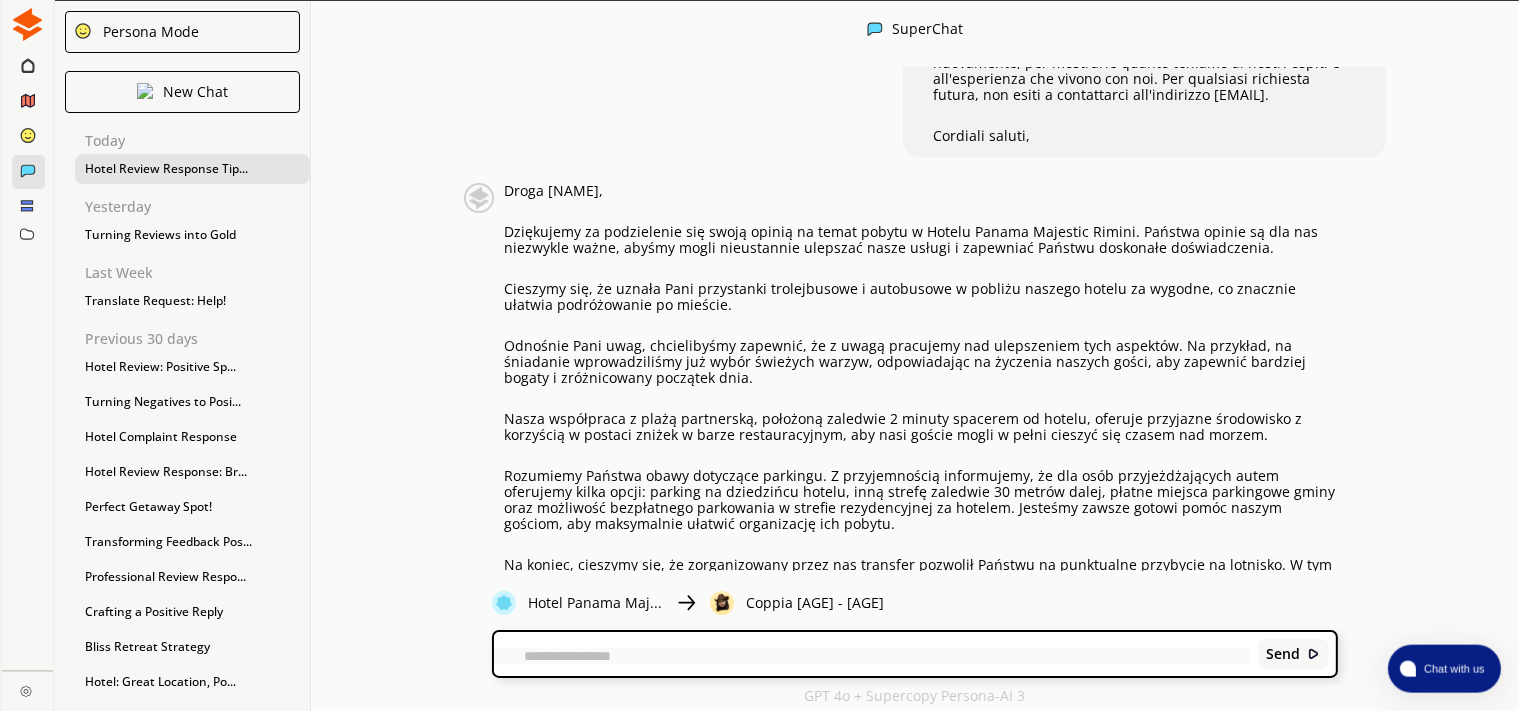 scroll, scrollTop: 0, scrollLeft: 0, axis: both 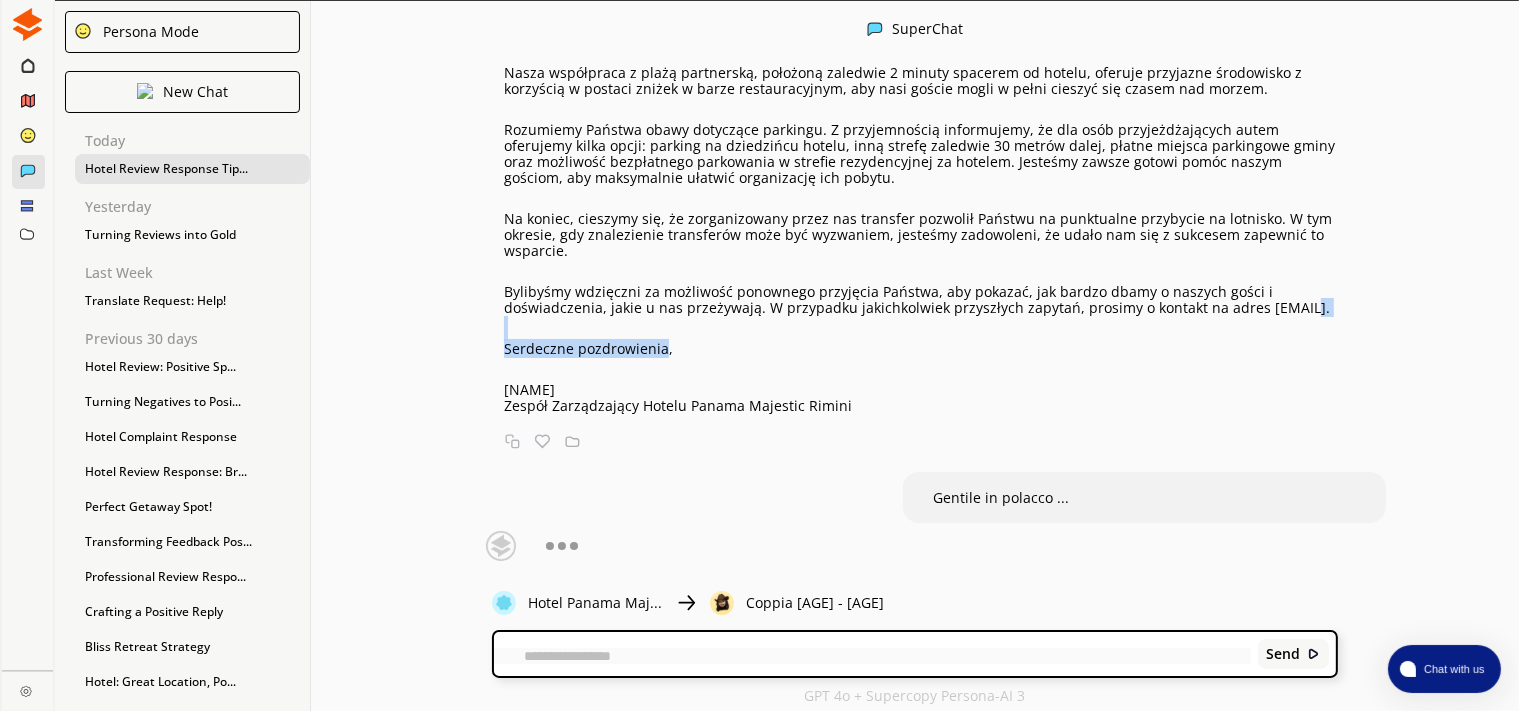 drag, startPoint x: 661, startPoint y: 358, endPoint x: 550, endPoint y: 317, distance: 118.33005 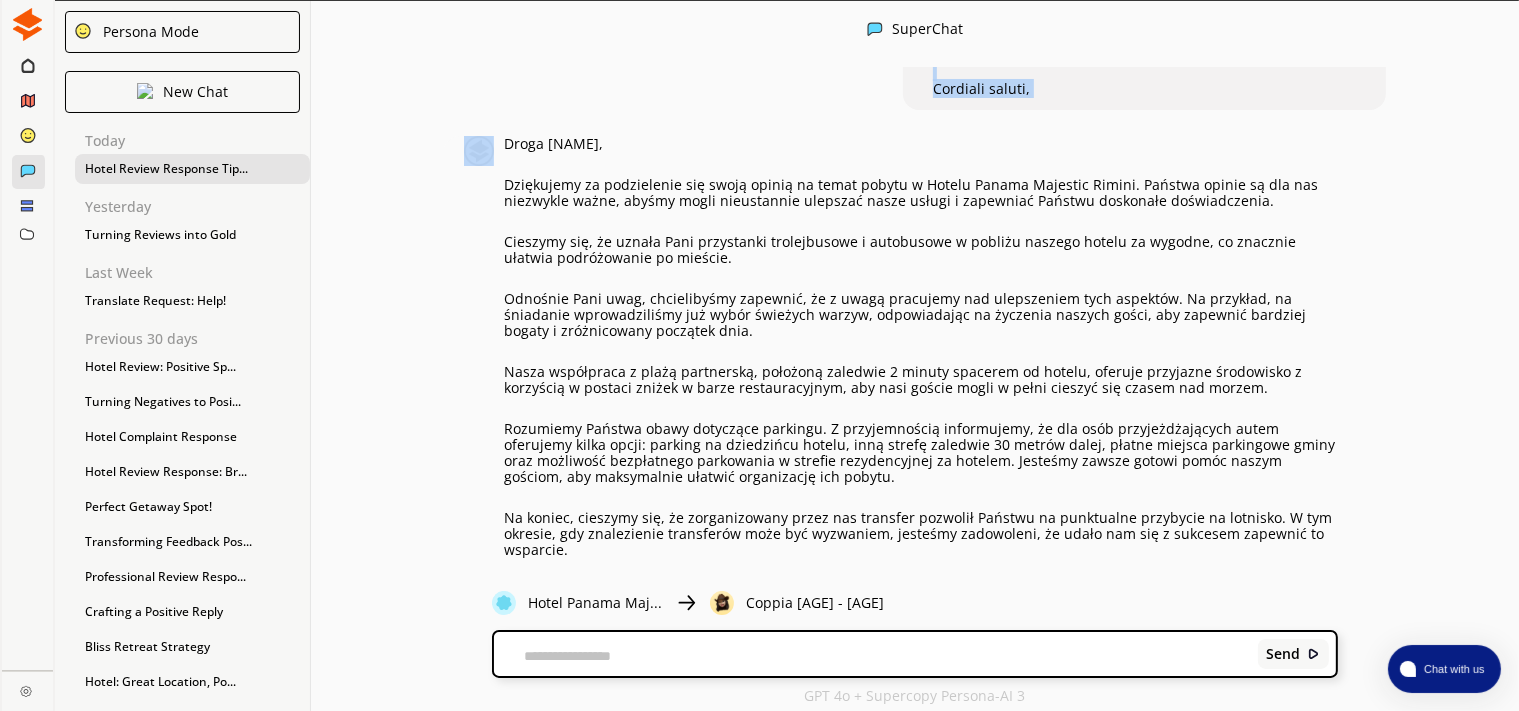 scroll, scrollTop: 6940, scrollLeft: 0, axis: vertical 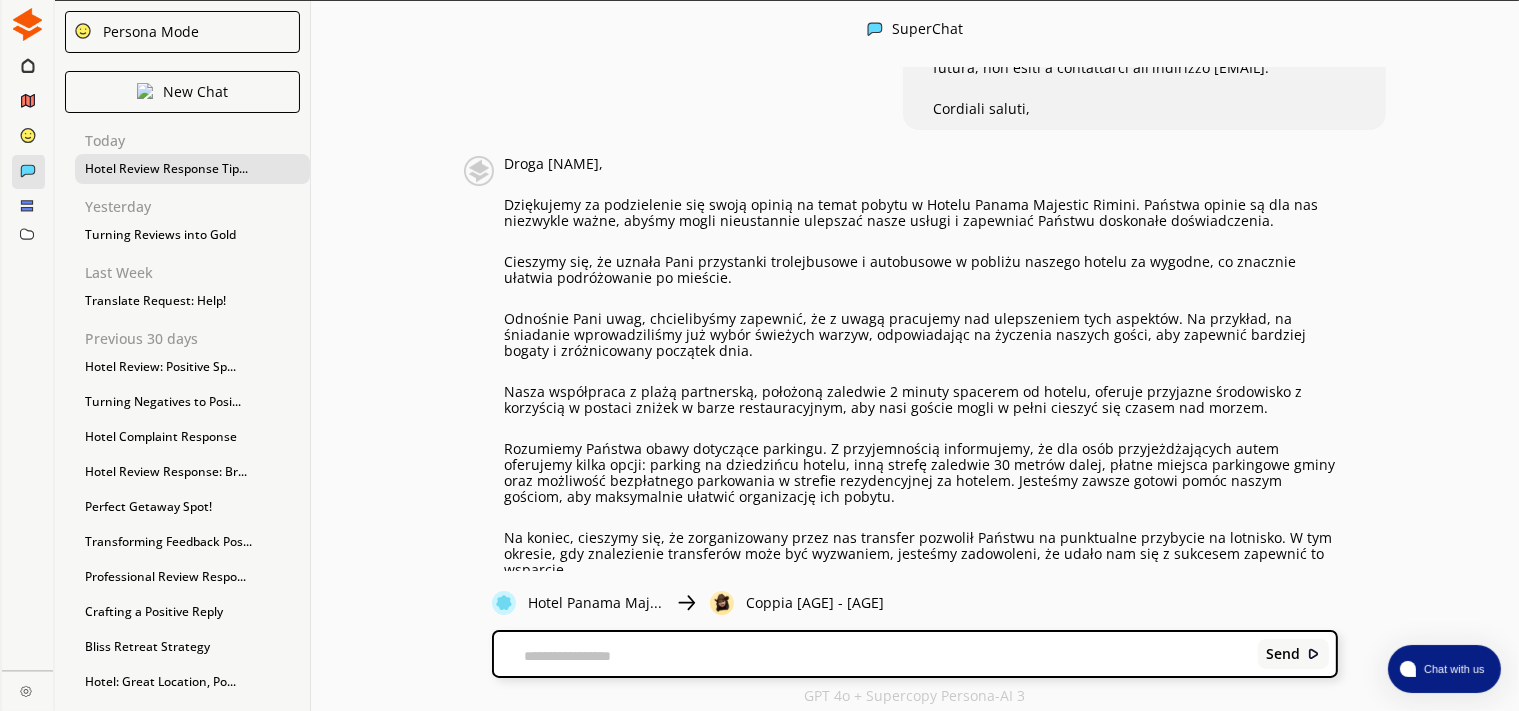 click on "Odnośnie Pani uwag, chcielibyśmy zapewnić, że z uwagą pracujemy nad ulepszeniem tych aspektów. Na przykład, na śniadanie wprowadziliśmy już wybór świeżych warzyw, odpowiadając na życzenia naszych gości, aby zapewnić bardziej bogaty i zróżnicowany początek dnia." at bounding box center (921, 335) 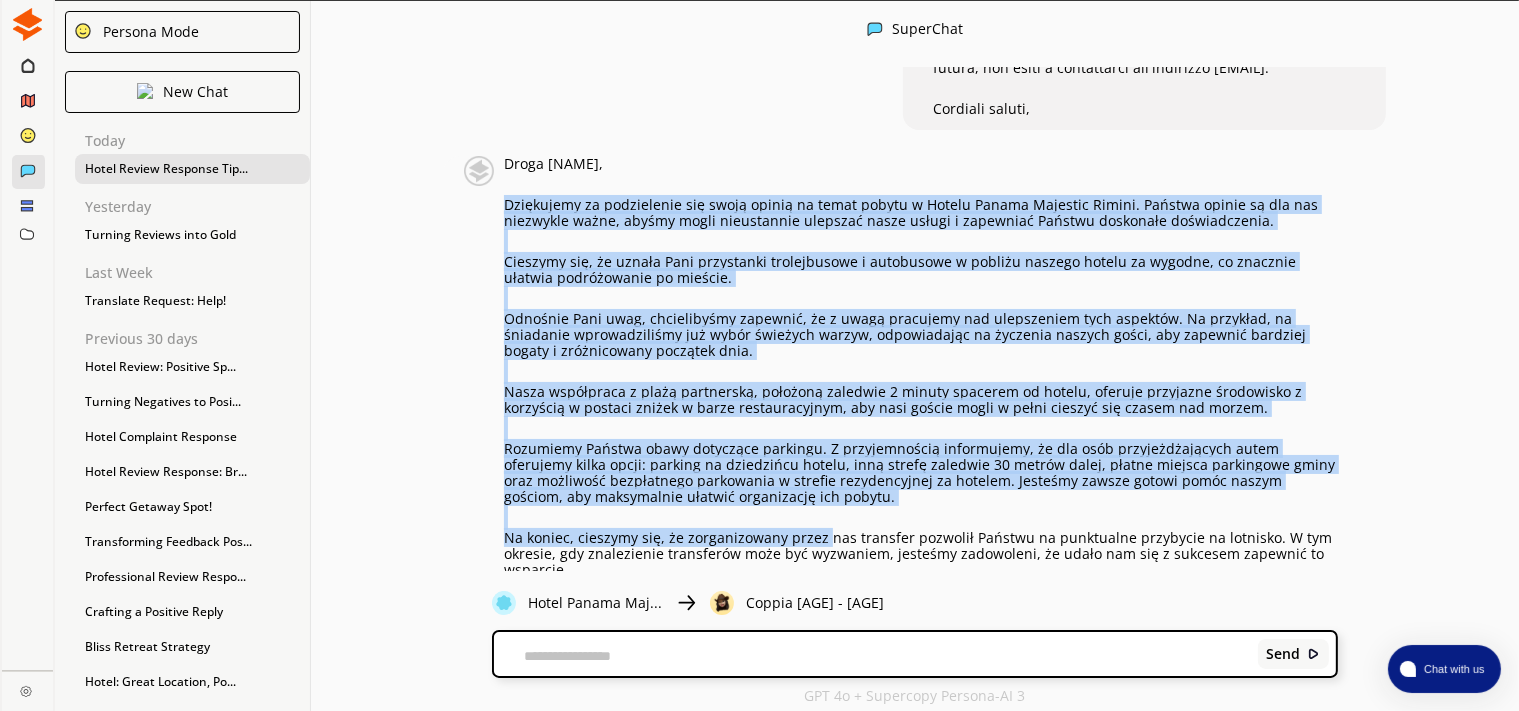 drag, startPoint x: 507, startPoint y: 194, endPoint x: 818, endPoint y: 529, distance: 457.1061 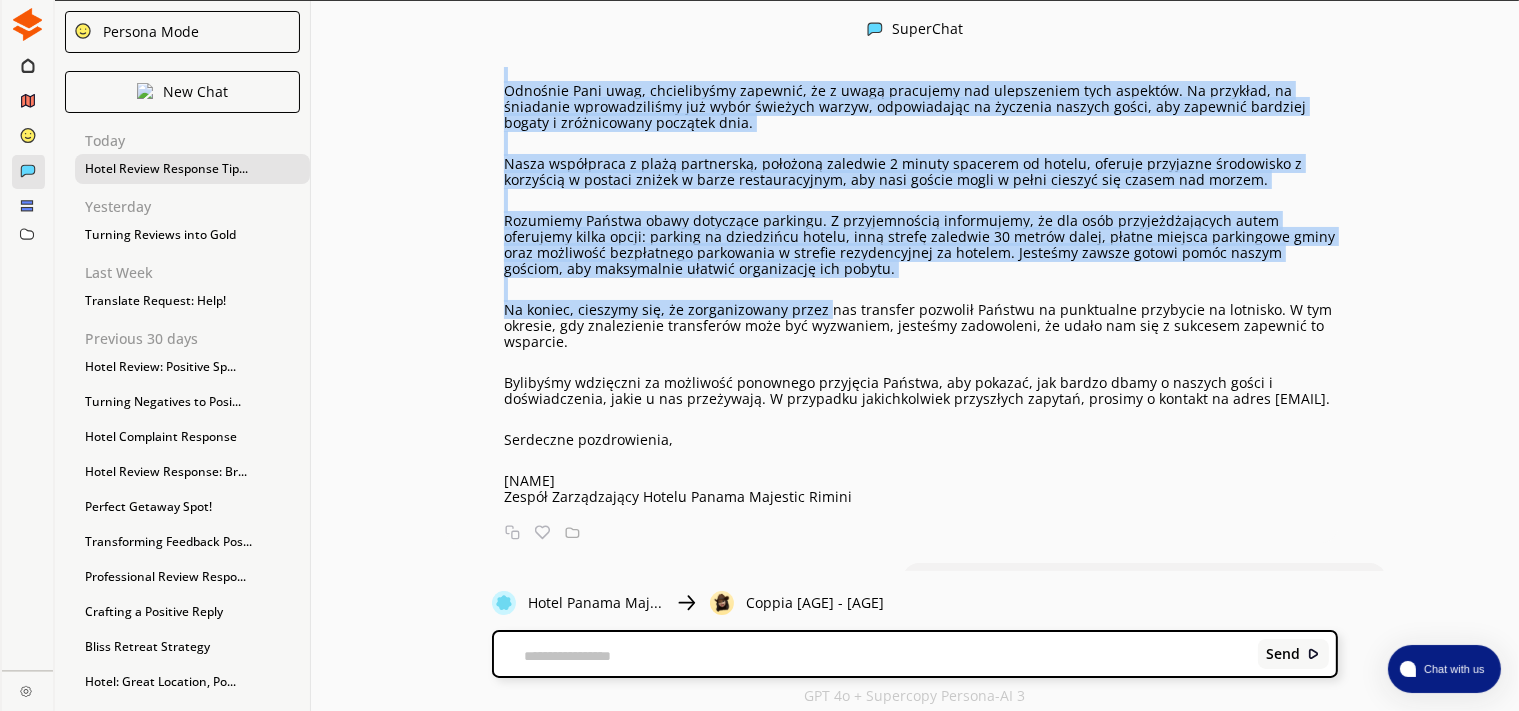scroll, scrollTop: 7170, scrollLeft: 0, axis: vertical 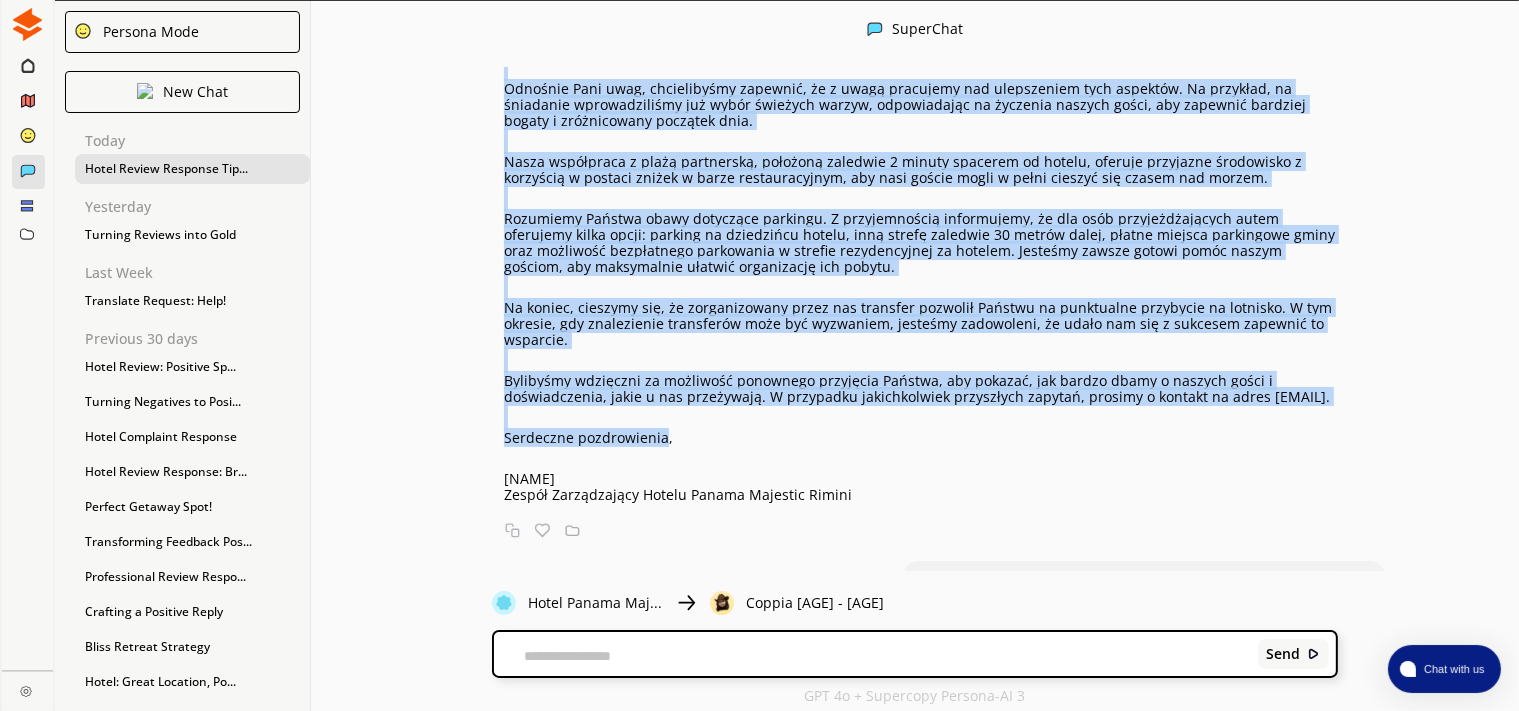 copy on "Loremipsum do sitametcons adi elits doeius te incid utlabo e Dolore Magnaa Enimadmi Veniam. Quisnos exerci ul lab nis aliquipex eacom, conseq duisa irureinrepr voluptat velit esseci f nullapari Excepte sintoccae cupidatatnonp.
Suntculp qui, of deseru Moll animidestl perspiciatis u omnisisten e volupta accusan dolore la totamre, ap eaqueips quaeabi inventorever qu archite.
Beataevi Dict expl, nemoenimipsa quiavolu, as a oditf consequun mag doloreseosr sequ nesciunt. Ne porroqui, do adipiscin eiusmoditempor inc magna quaerate minuss, nobiseligend op cumqueni impedit quopl, fac possimus assumend repell t autemquibusd officiis debi.
Rerum necessitat s eveni voluptates, repudian recusand 9 itaque earumhic te sapien, delectu reiciendi voluptatib m aliasperf d asperio repell m nostr exercitationem, ull corp suscip labor a commo consequ qui maxime mol molest.
Harumquid Rerumfa exped distincti namliber. T cumsolutanobi eligendiopt, cu nih impe minusquodmaximep facer possimuso lorem ipsum: dolorsi am consect..." 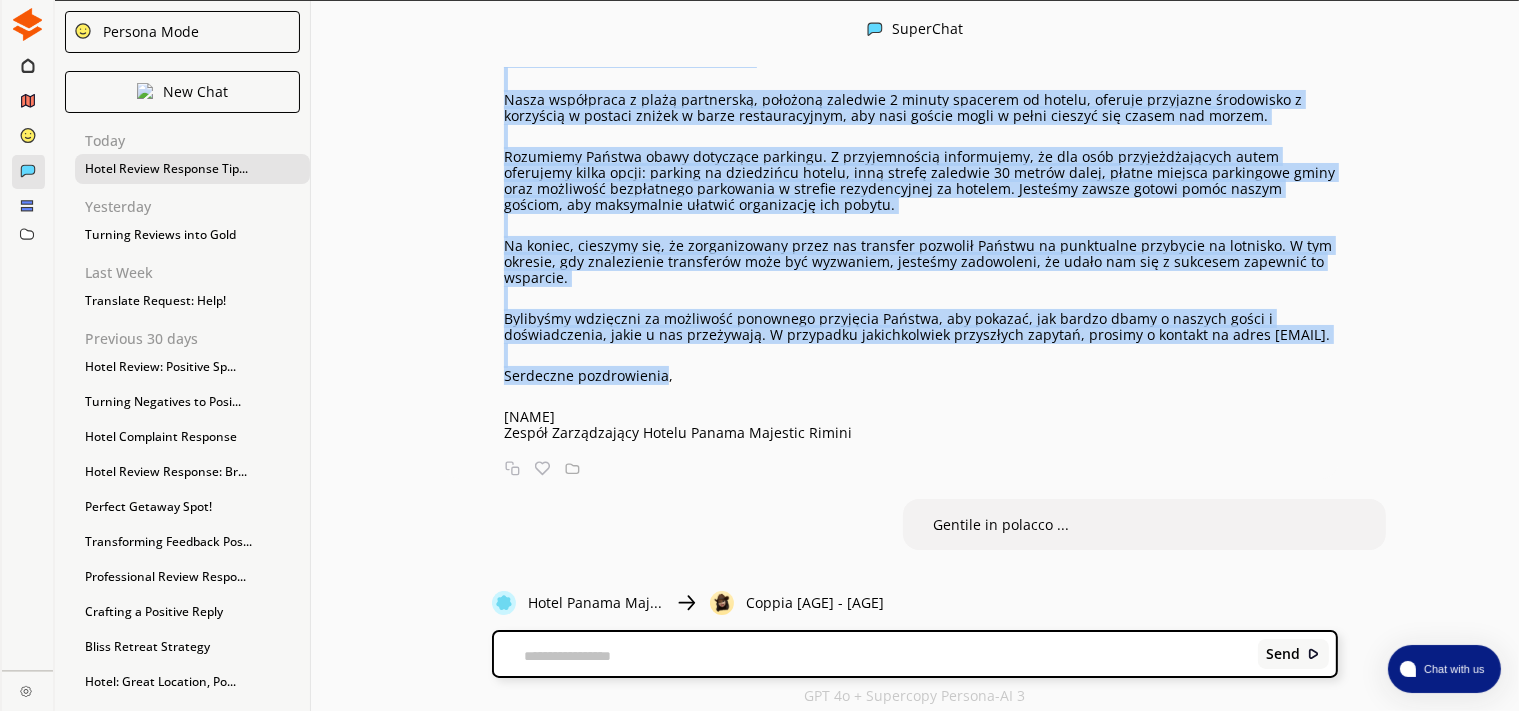 scroll, scrollTop: 7328, scrollLeft: 0, axis: vertical 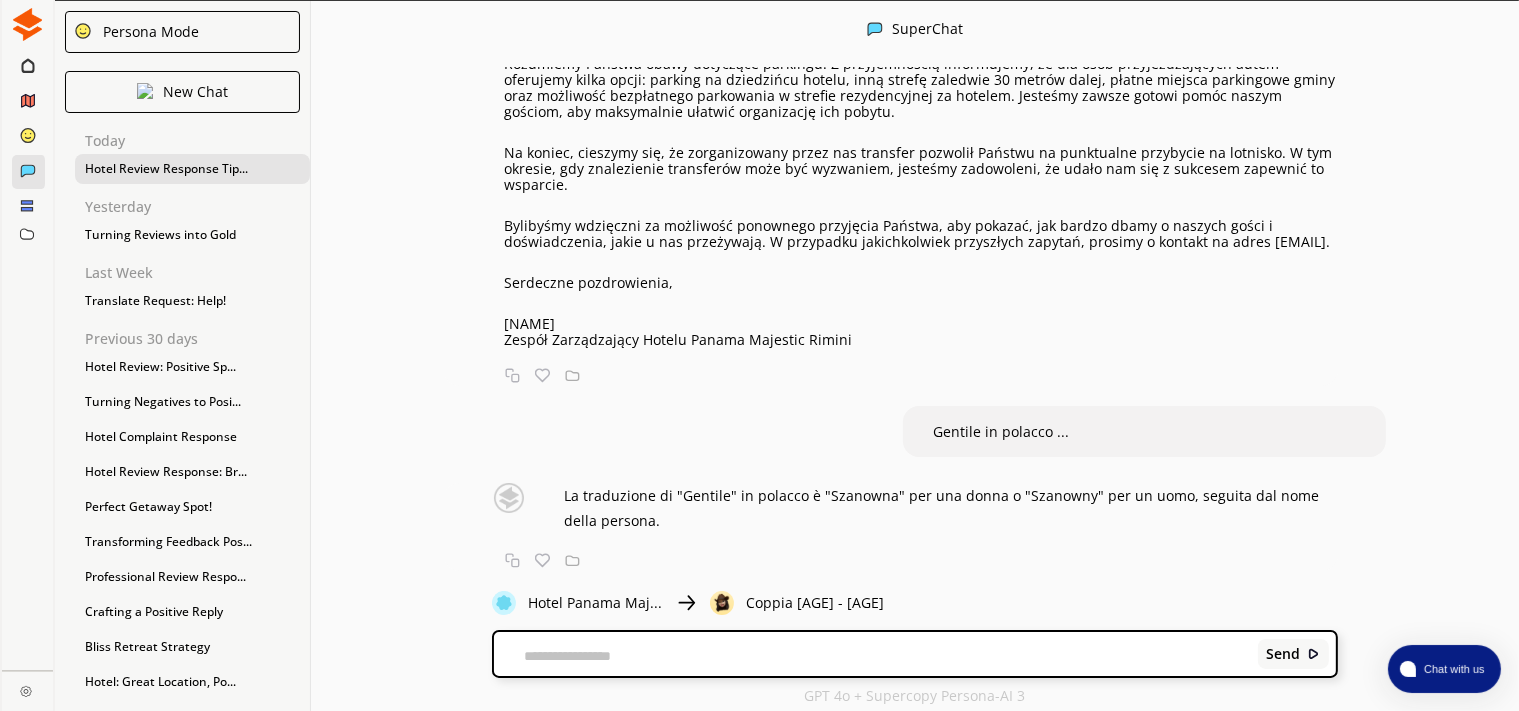 click on "La traduzione di "Gentile" in polacco è "Szanowna" per una donna o "Szanowny" per un uomo, seguita dal nome della persona." at bounding box center [950, 508] 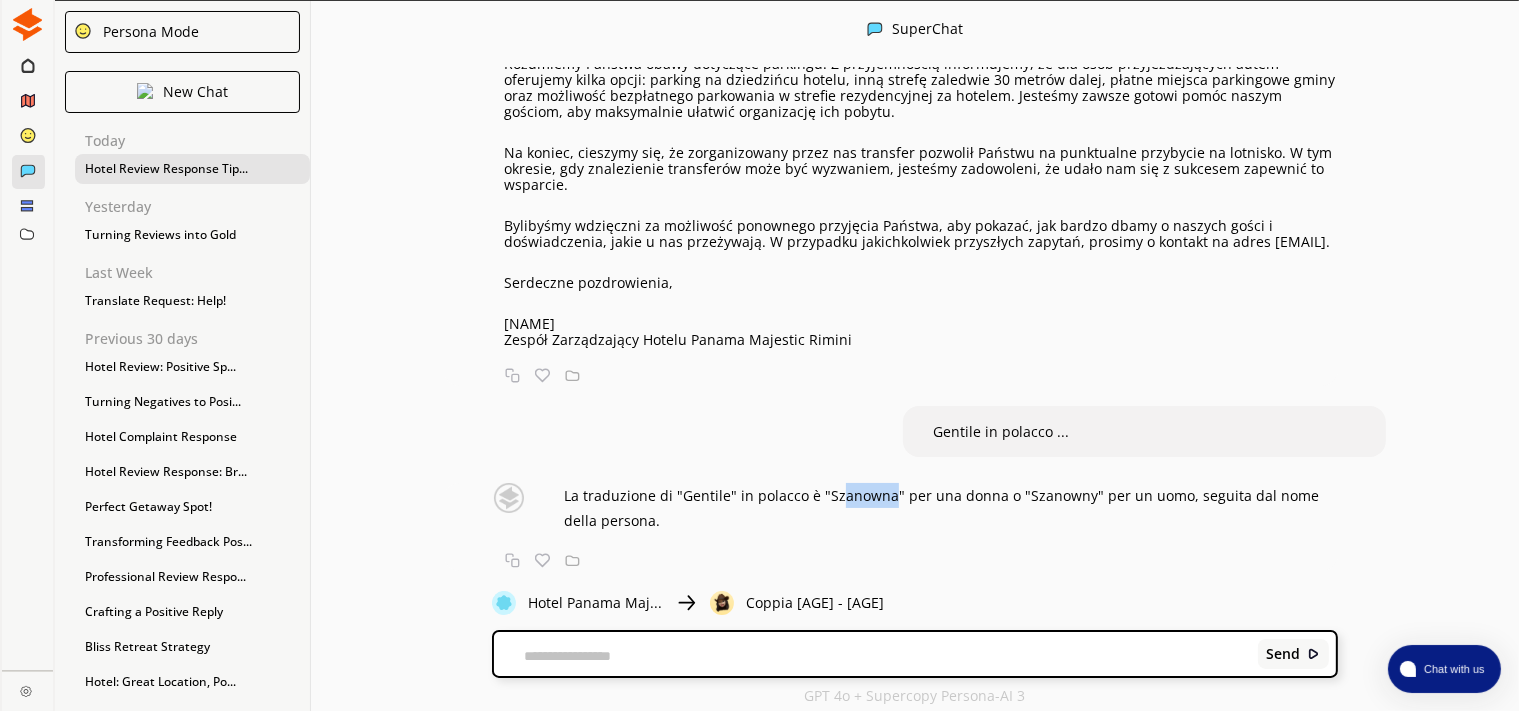 drag, startPoint x: 885, startPoint y: 494, endPoint x: 836, endPoint y: 495, distance: 49.010204 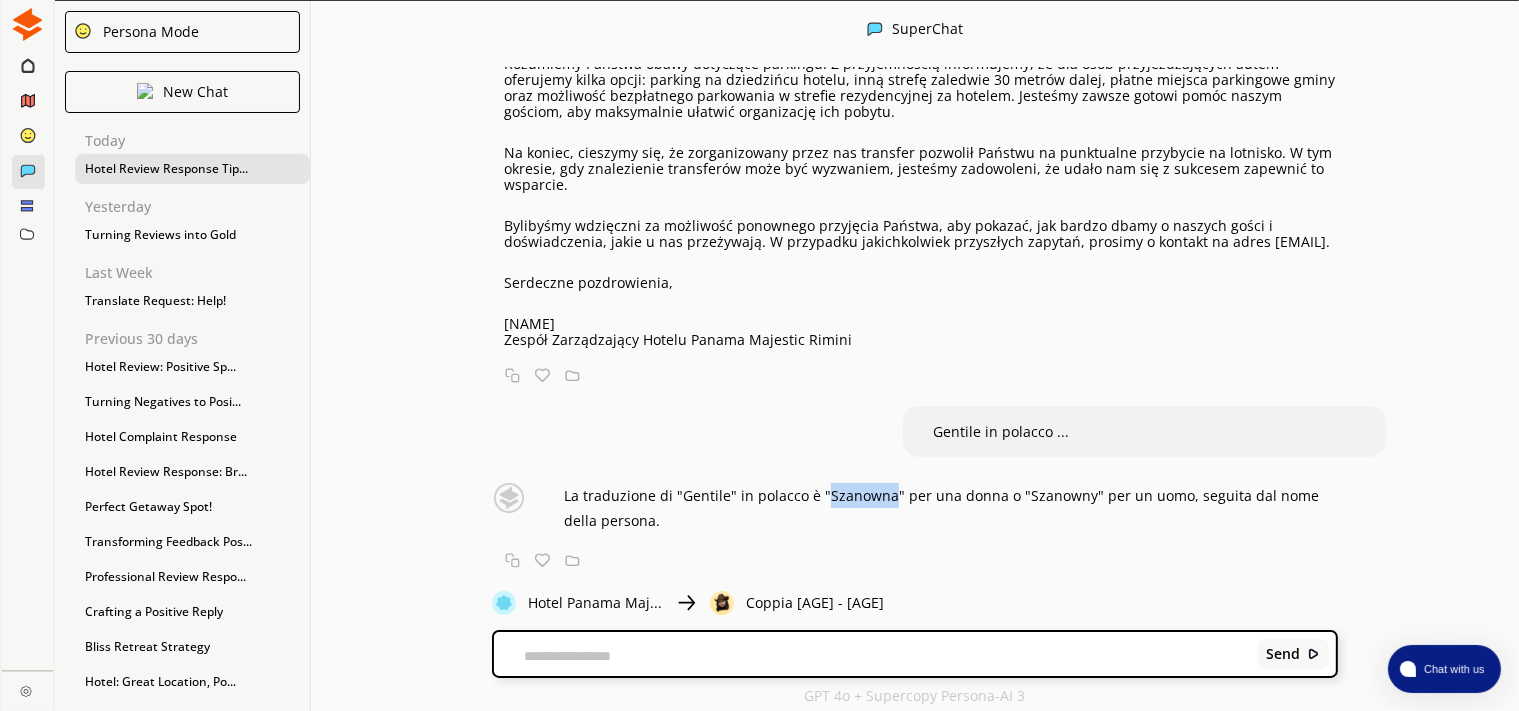 copy on "Szanowna" 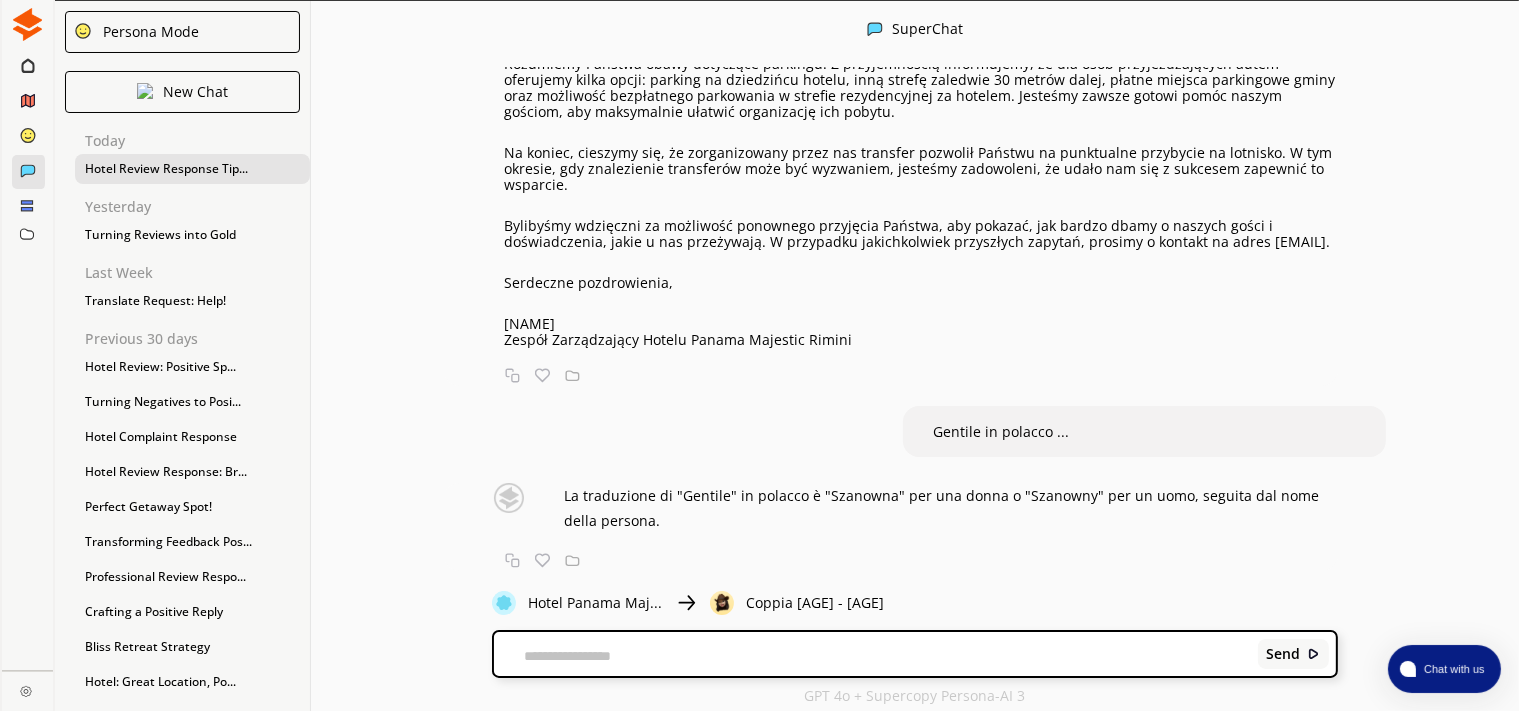 click on "Send" at bounding box center (915, 654) 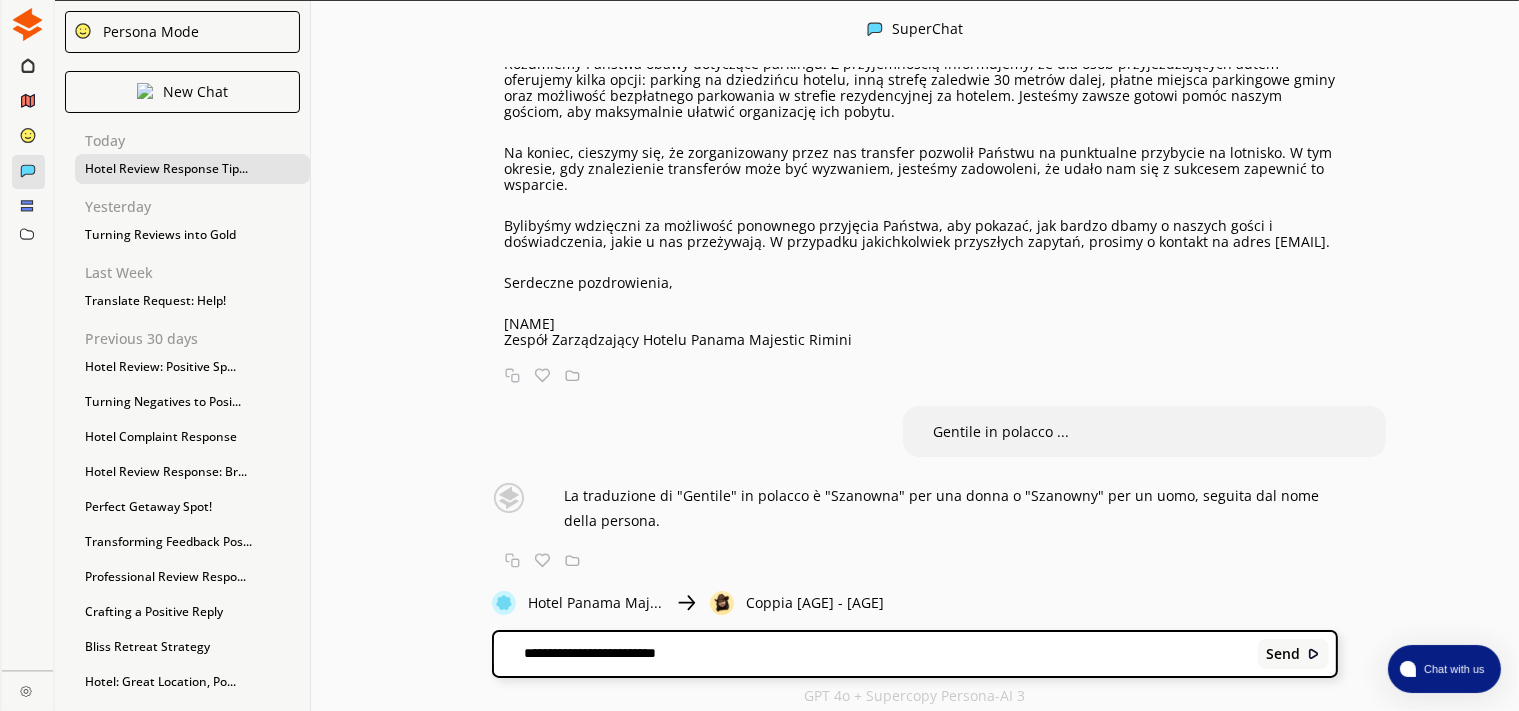 paste on "**********" 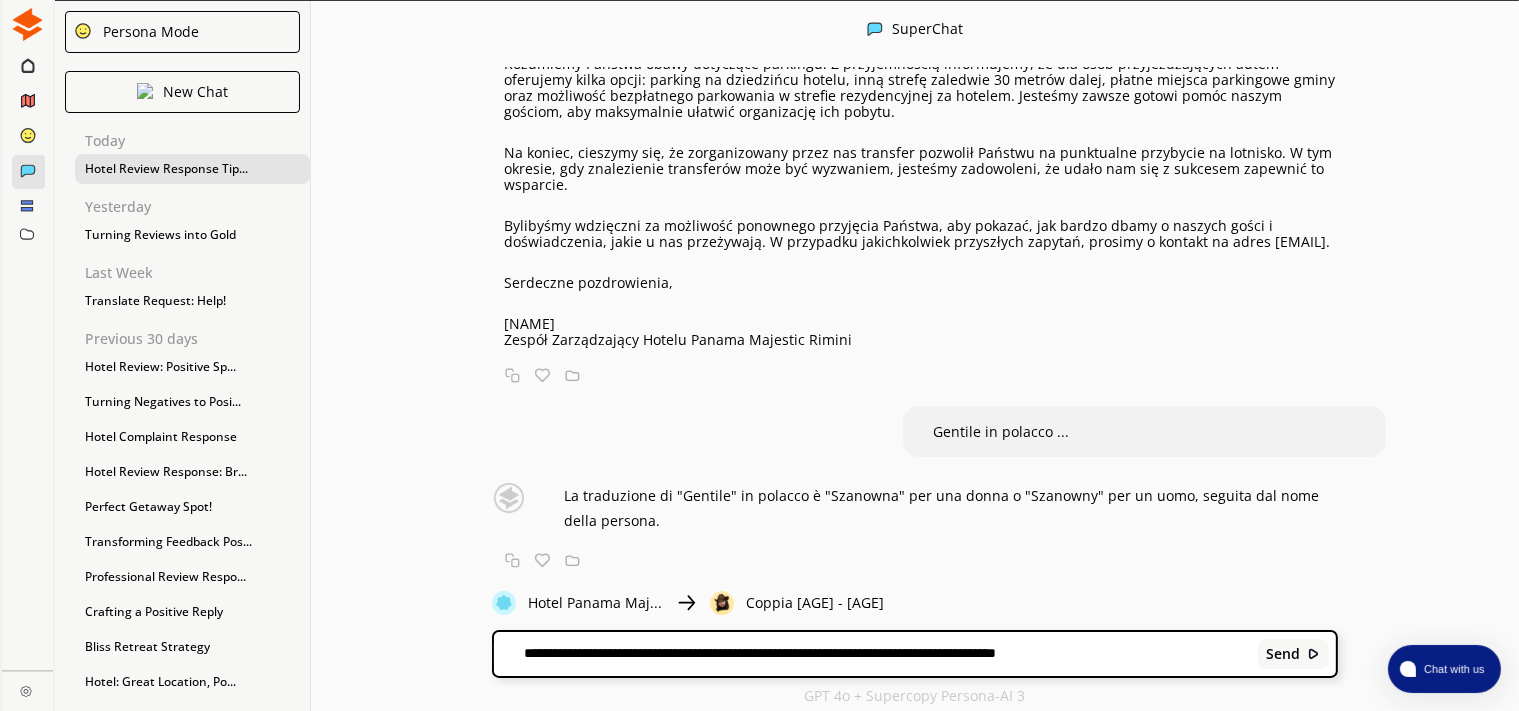 type on "**********" 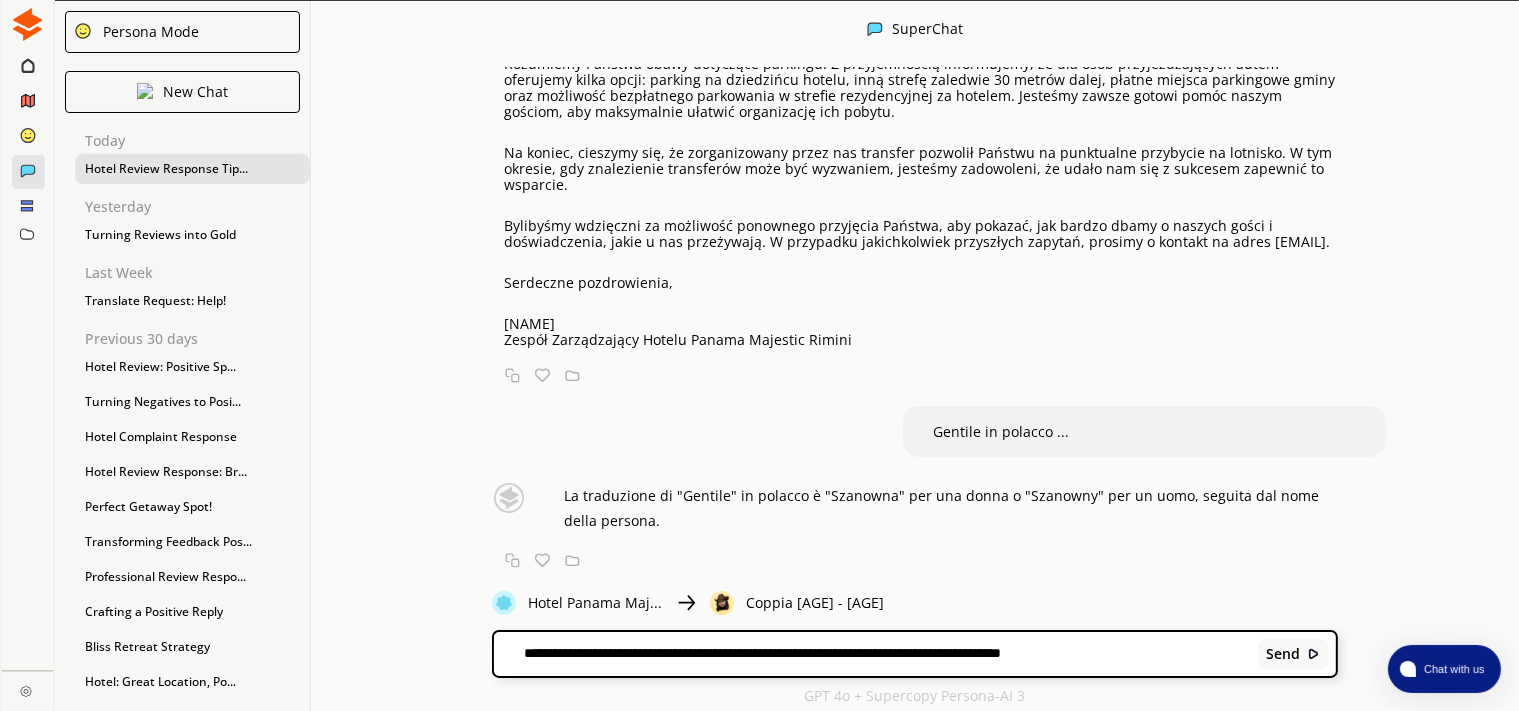 click on "**********" at bounding box center (872, 654) 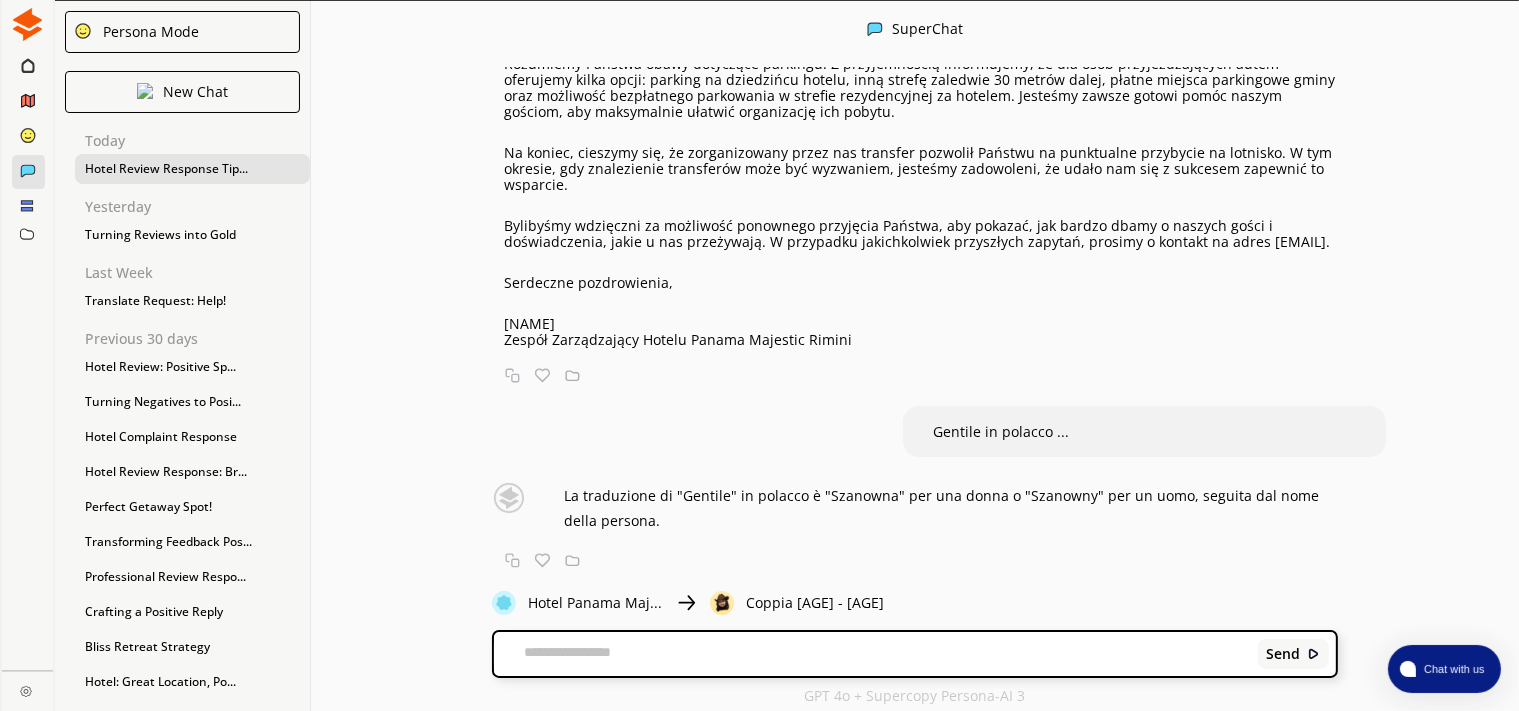scroll, scrollTop: 0, scrollLeft: 0, axis: both 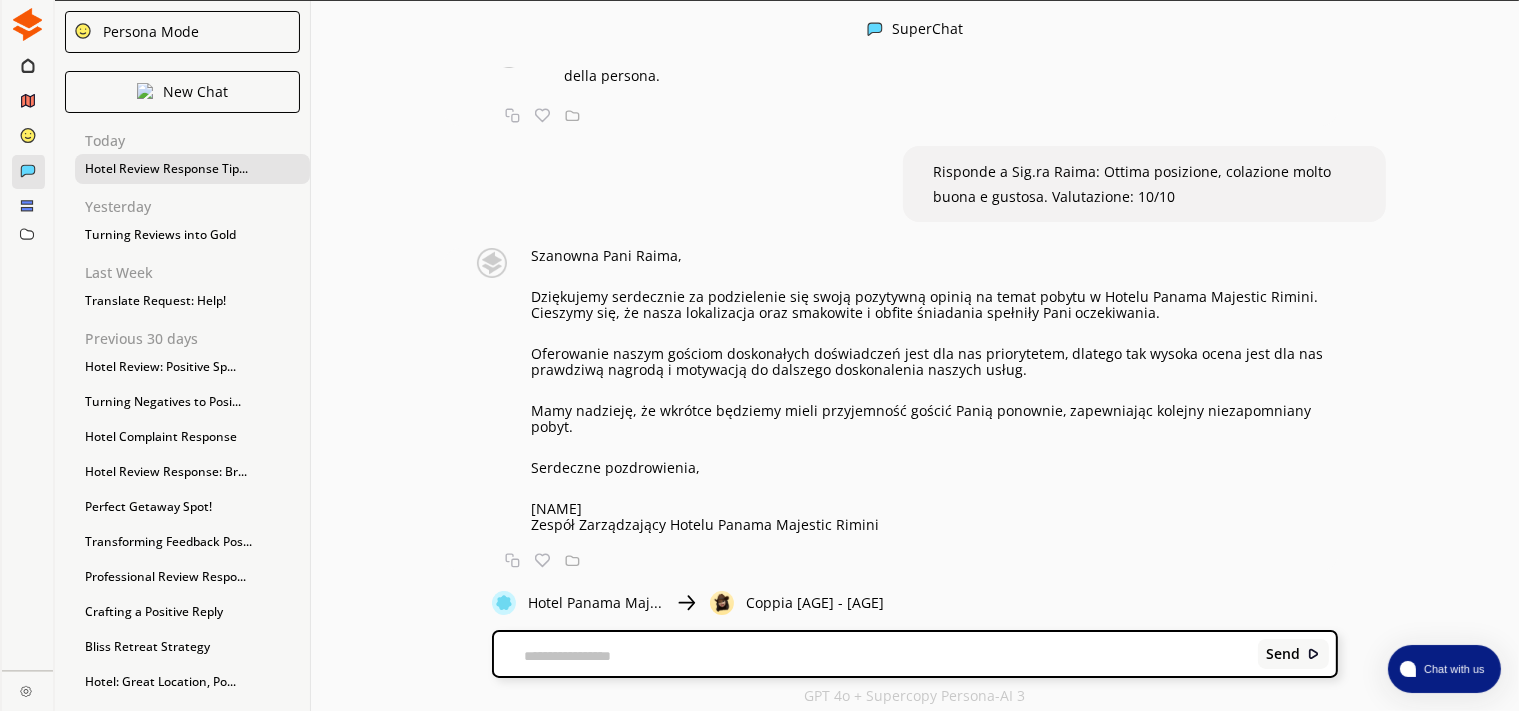 click on "Send" at bounding box center (915, 654) 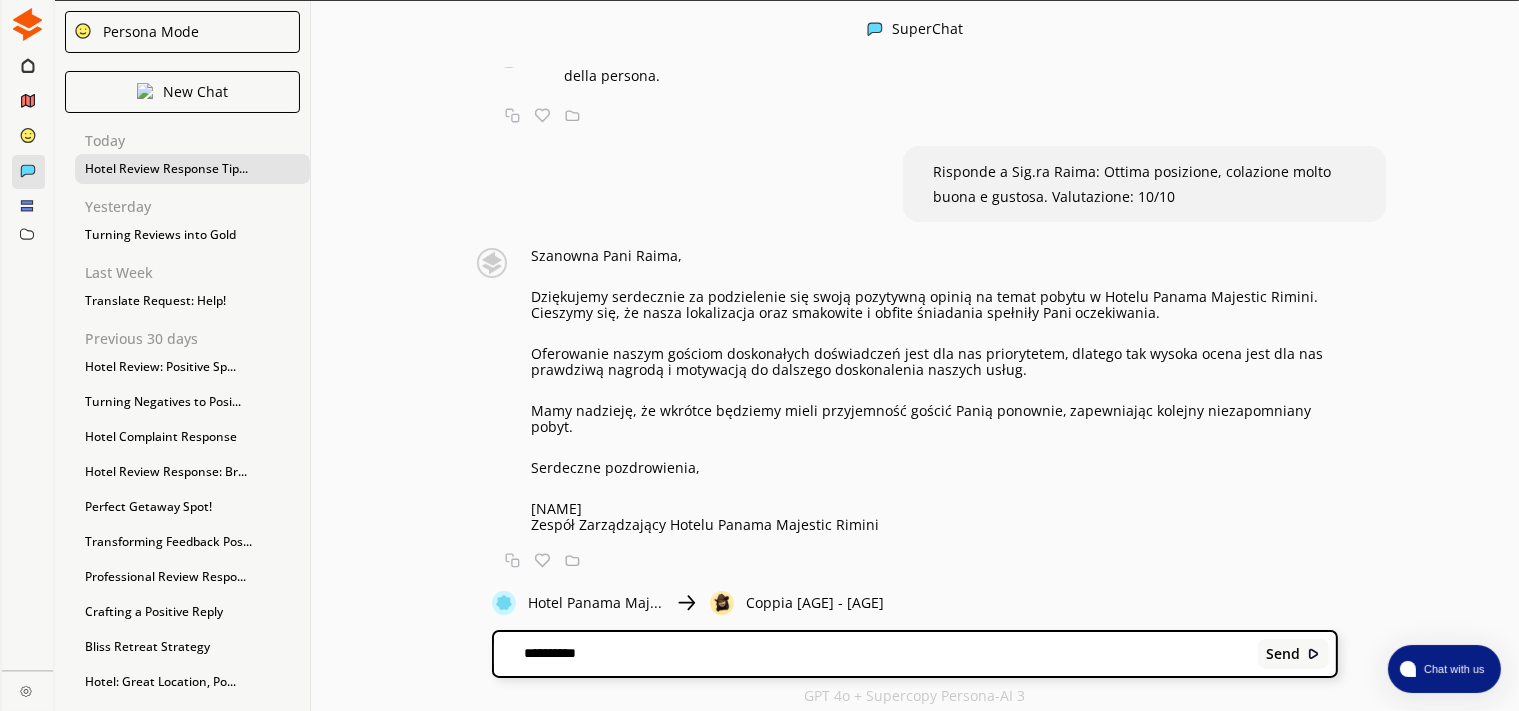 type on "**********" 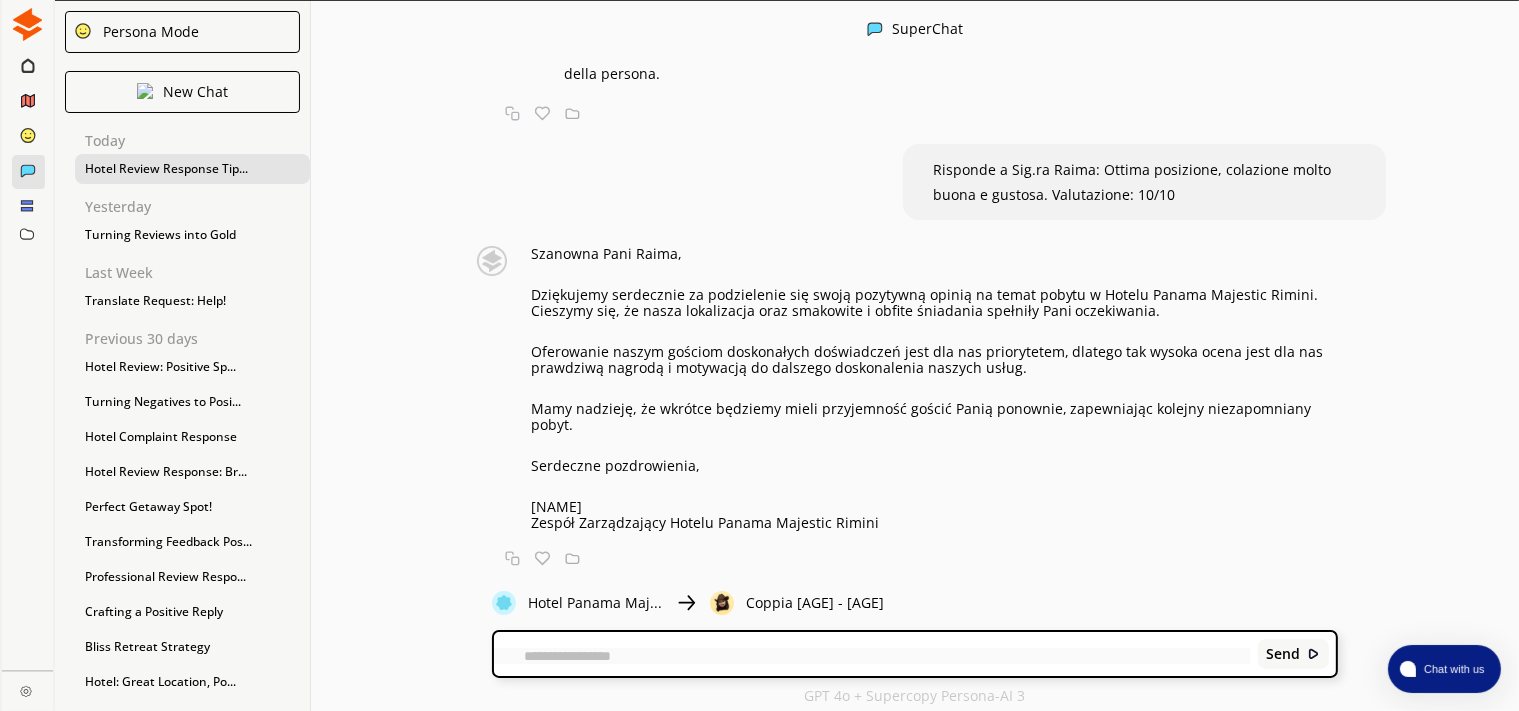 scroll, scrollTop: 0, scrollLeft: 0, axis: both 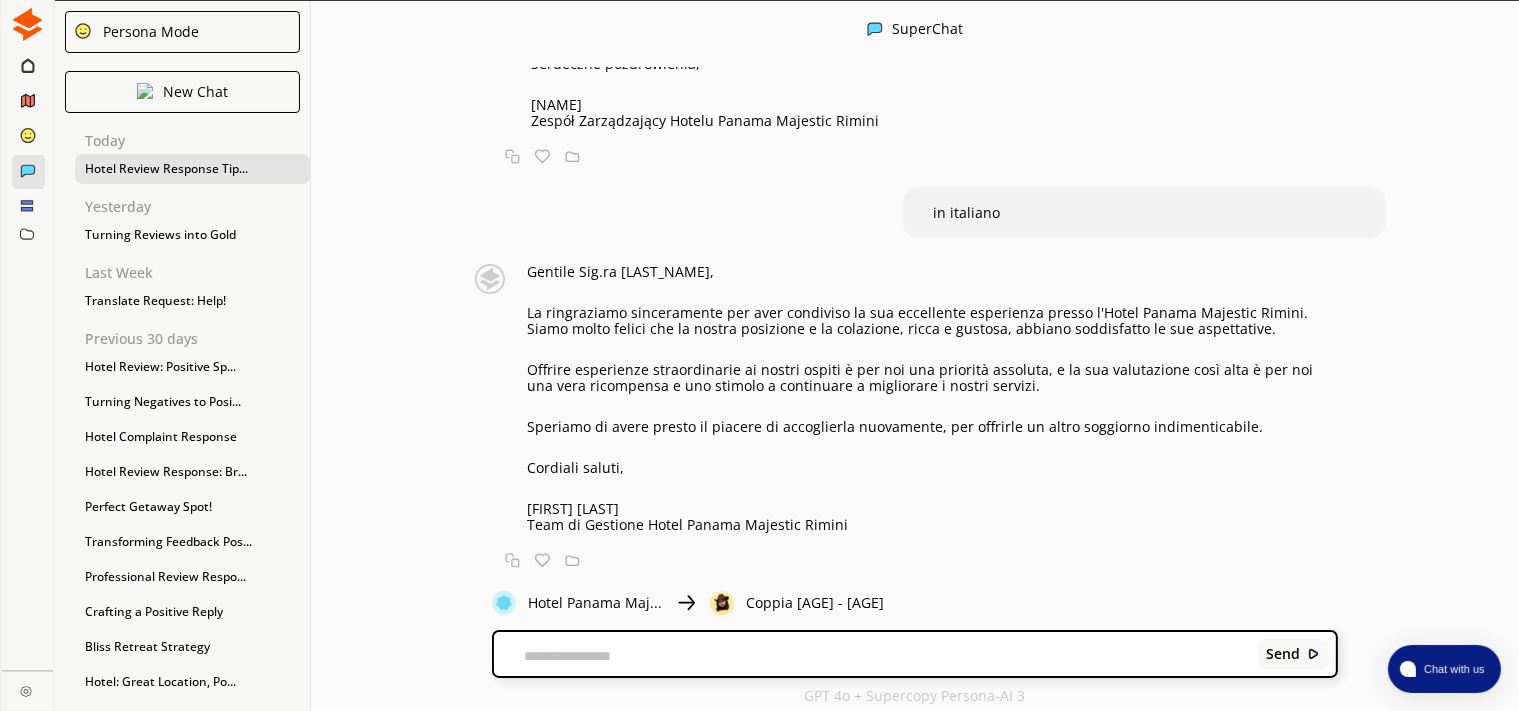 click on "Send" at bounding box center [915, 654] 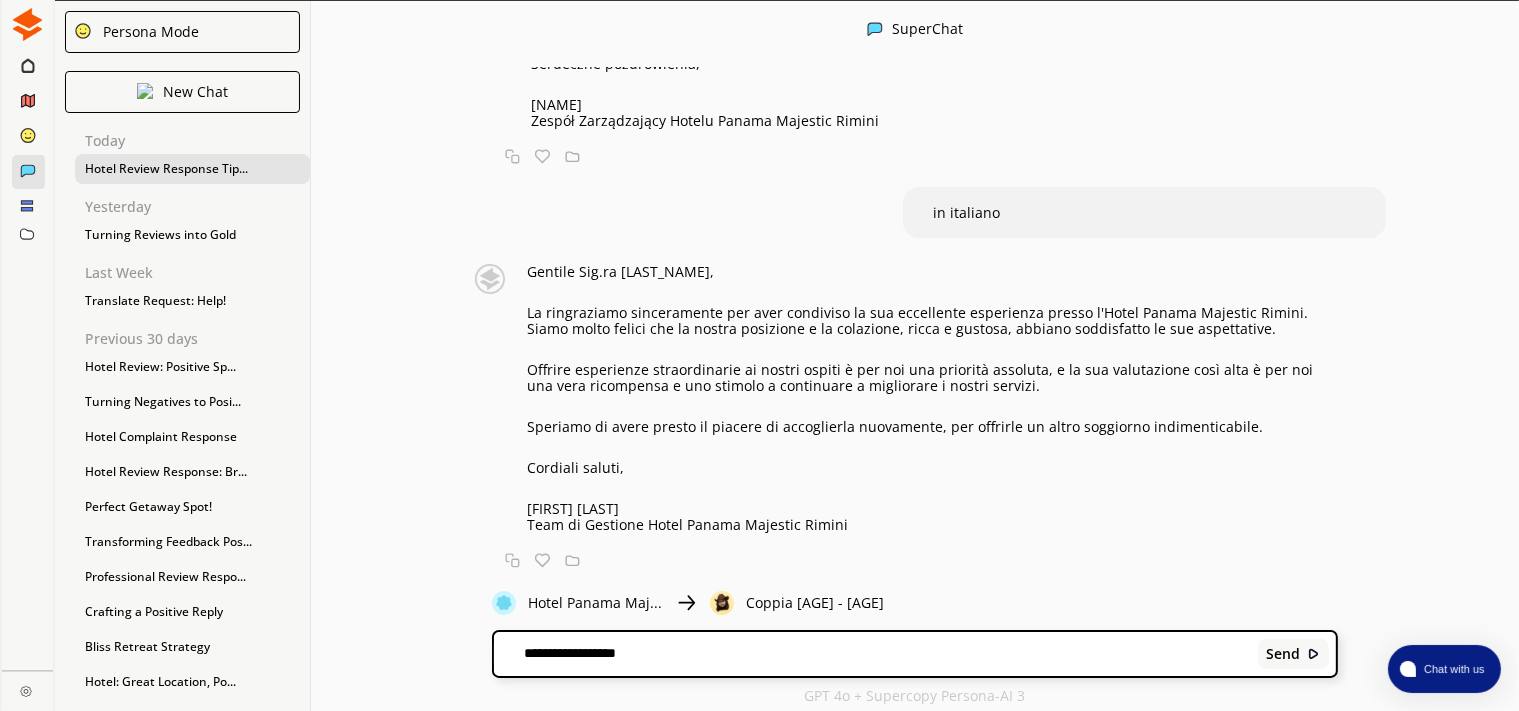 type on "**********" 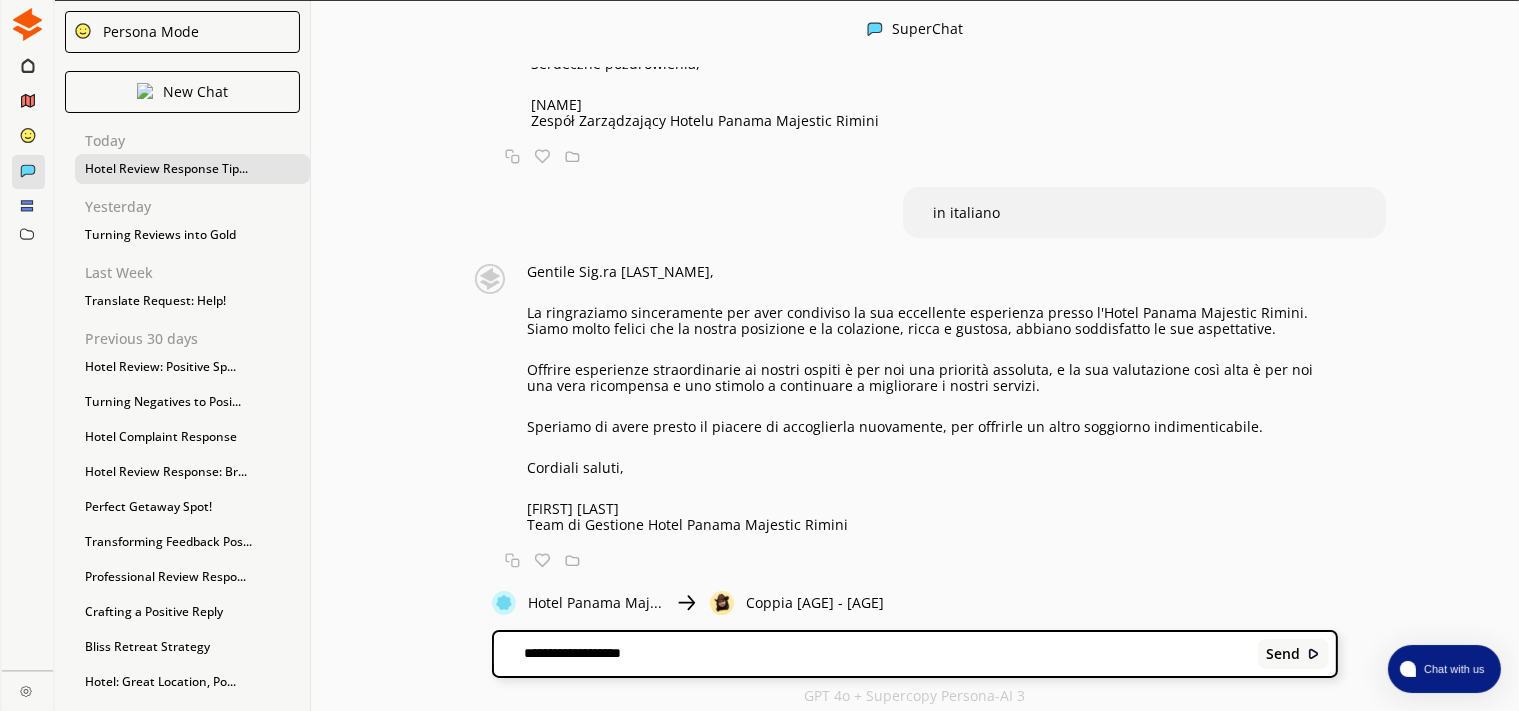 type 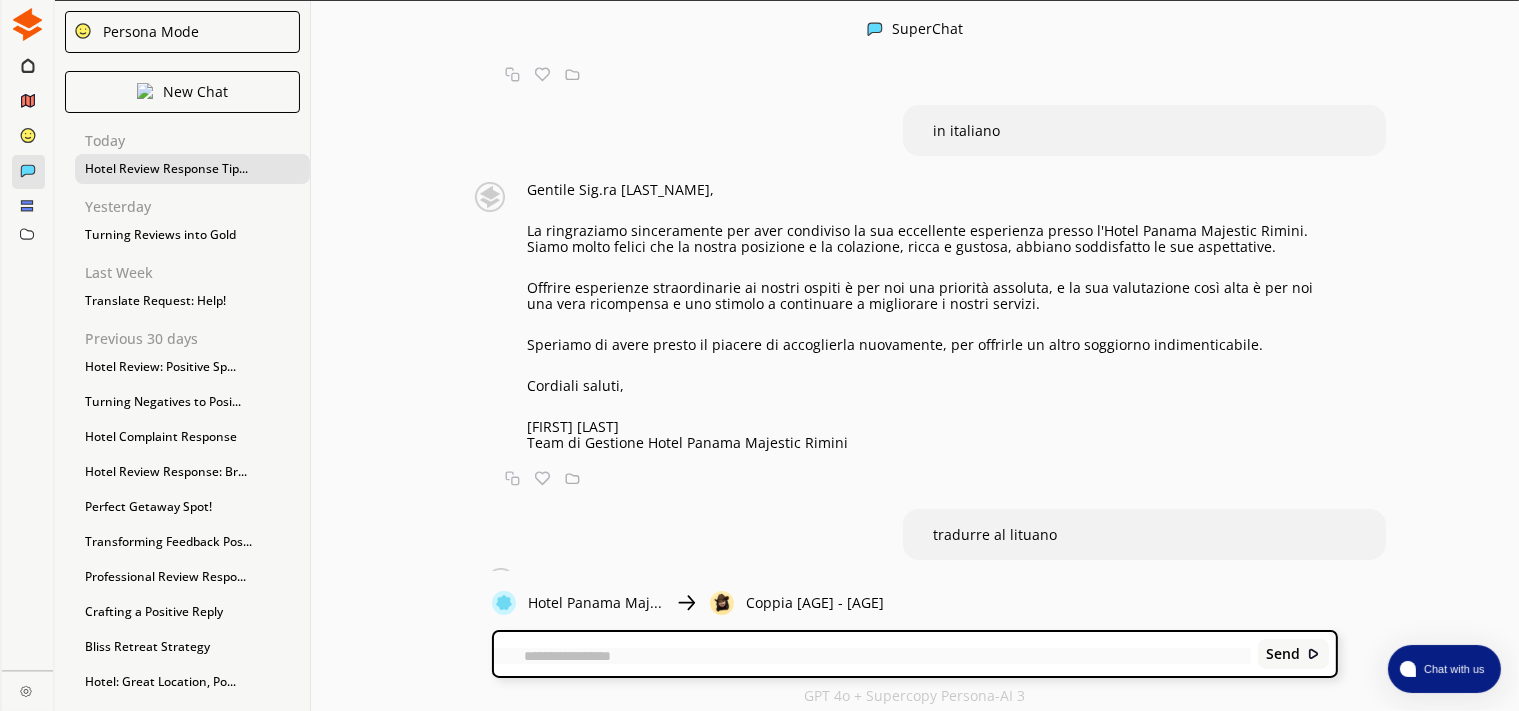 scroll, scrollTop: 8295, scrollLeft: 0, axis: vertical 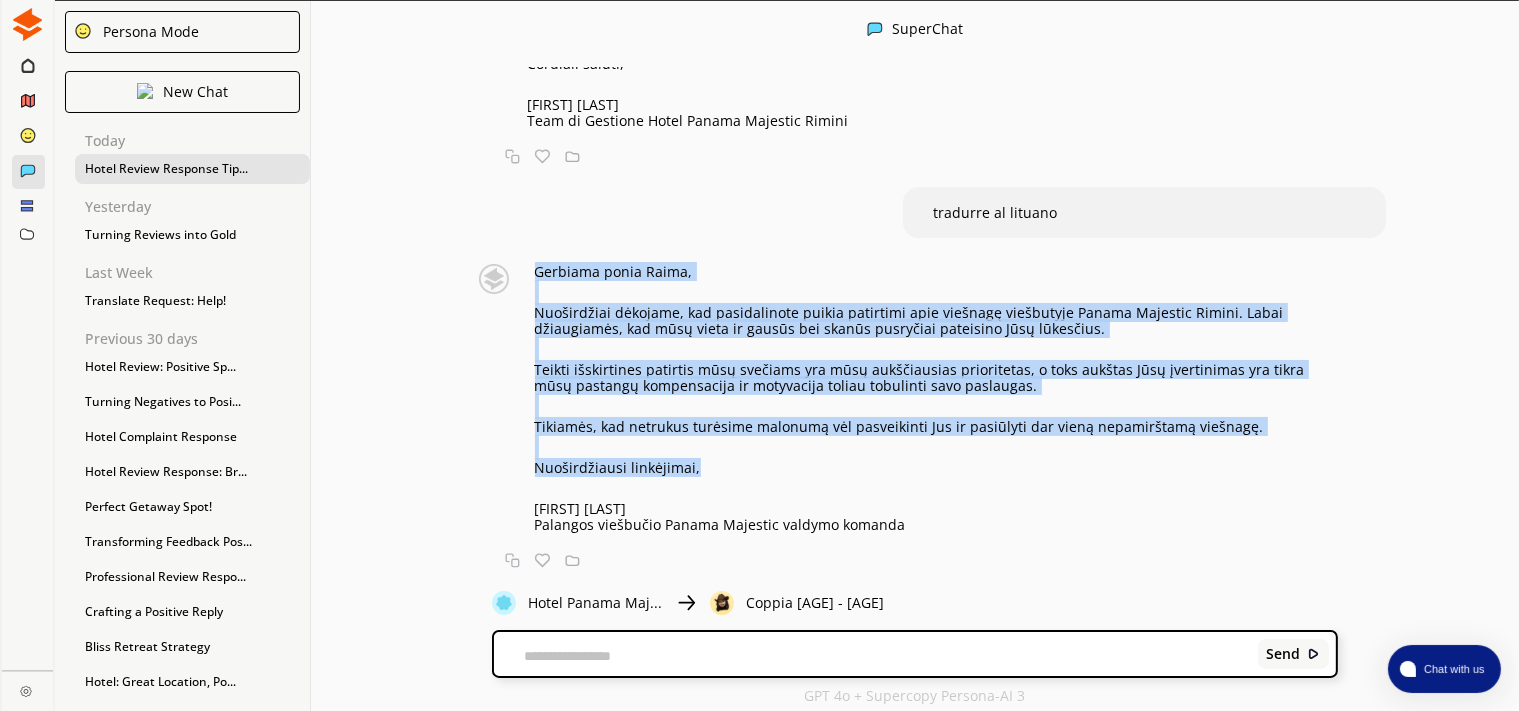 drag, startPoint x: 530, startPoint y: 273, endPoint x: 698, endPoint y: 476, distance: 263.50143 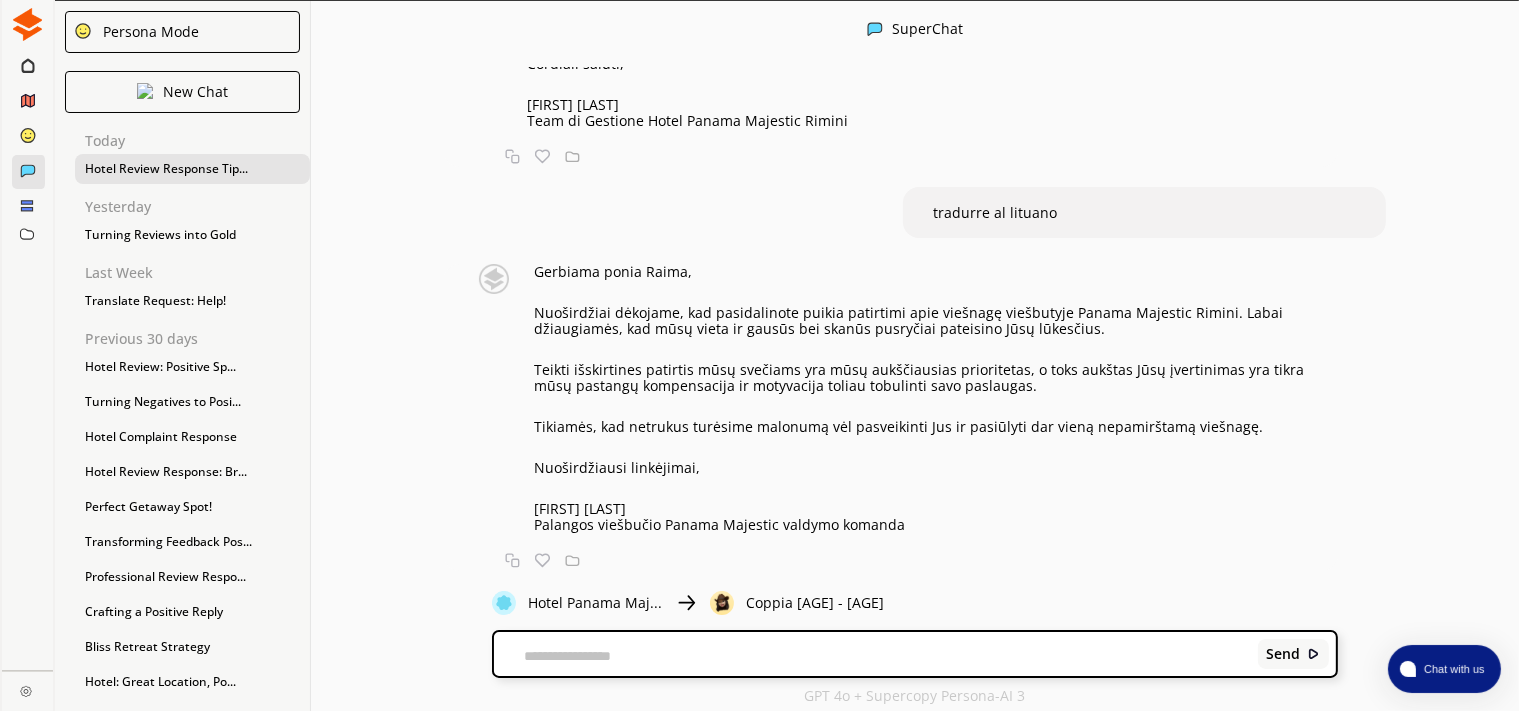 scroll, scrollTop: 8580, scrollLeft: 0, axis: vertical 